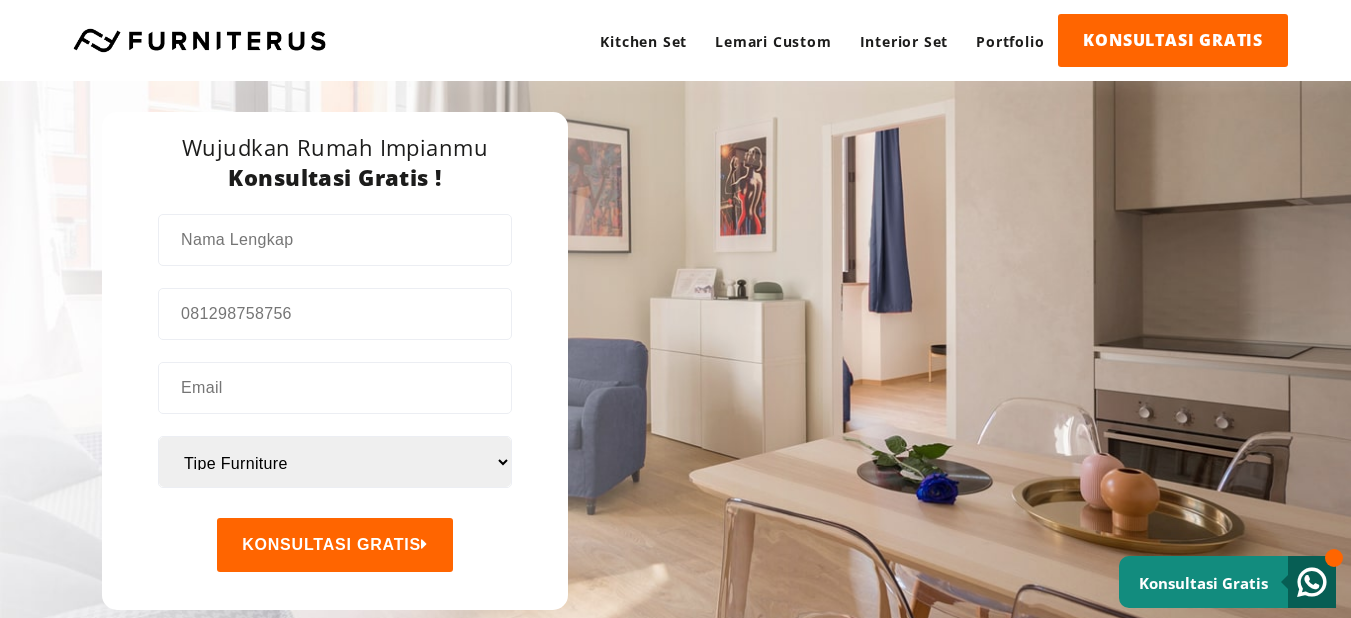 scroll, scrollTop: 0, scrollLeft: 0, axis: both 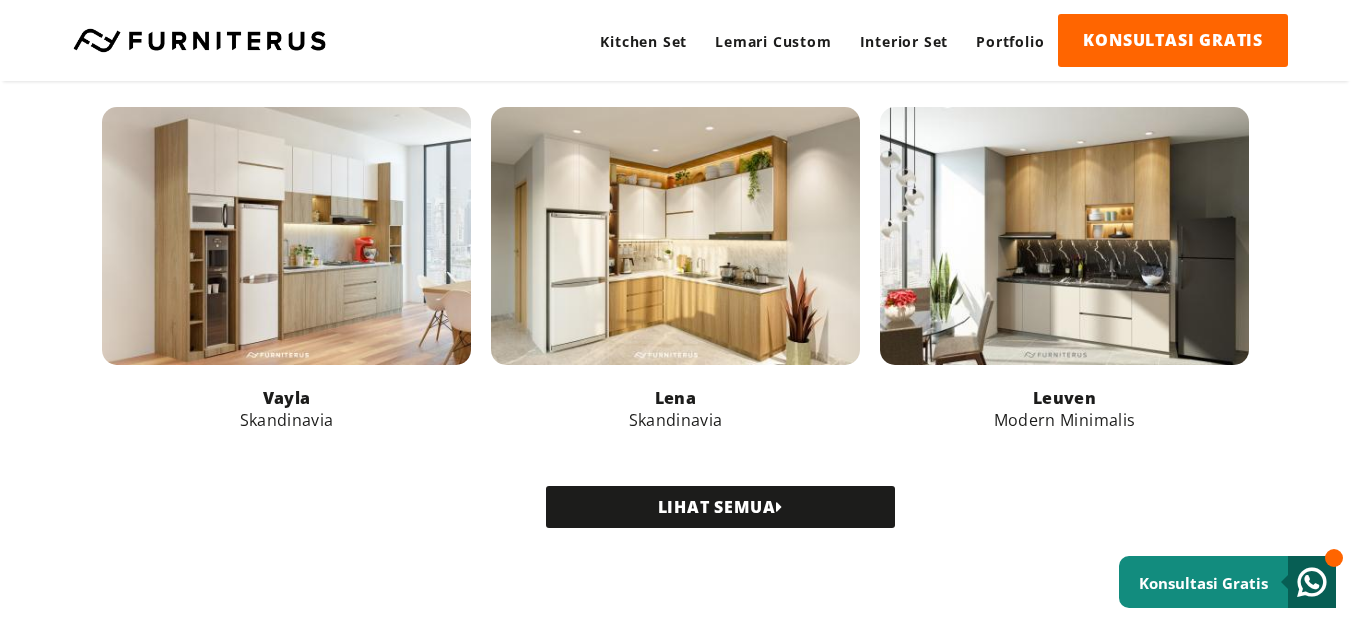 click on "LIHAT SEMUA" at bounding box center [720, 507] 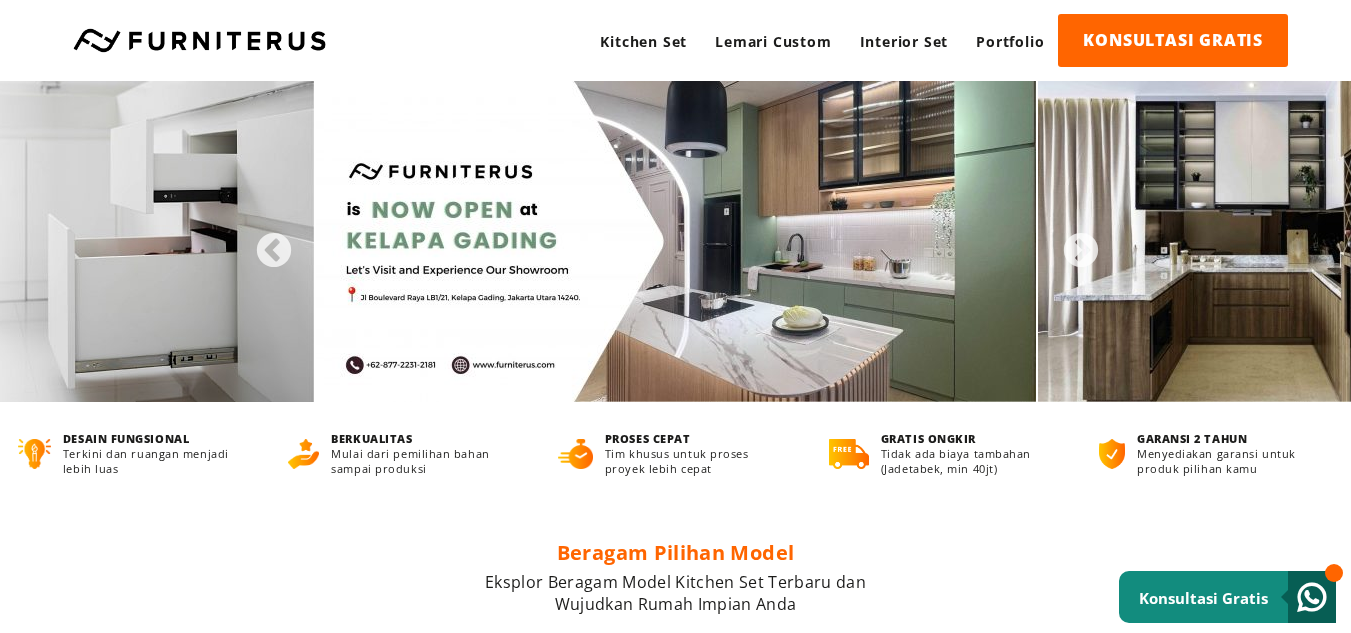 scroll, scrollTop: 0, scrollLeft: 0, axis: both 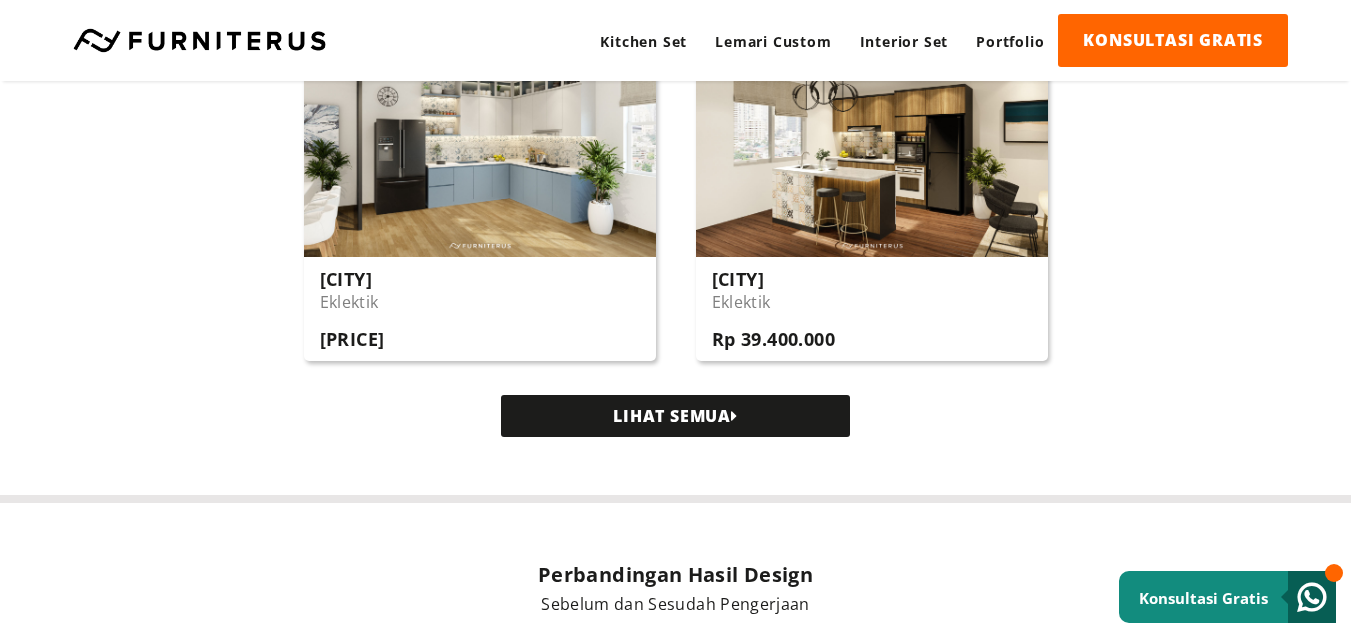 click on "LIHAT SEMUA" at bounding box center [675, 416] 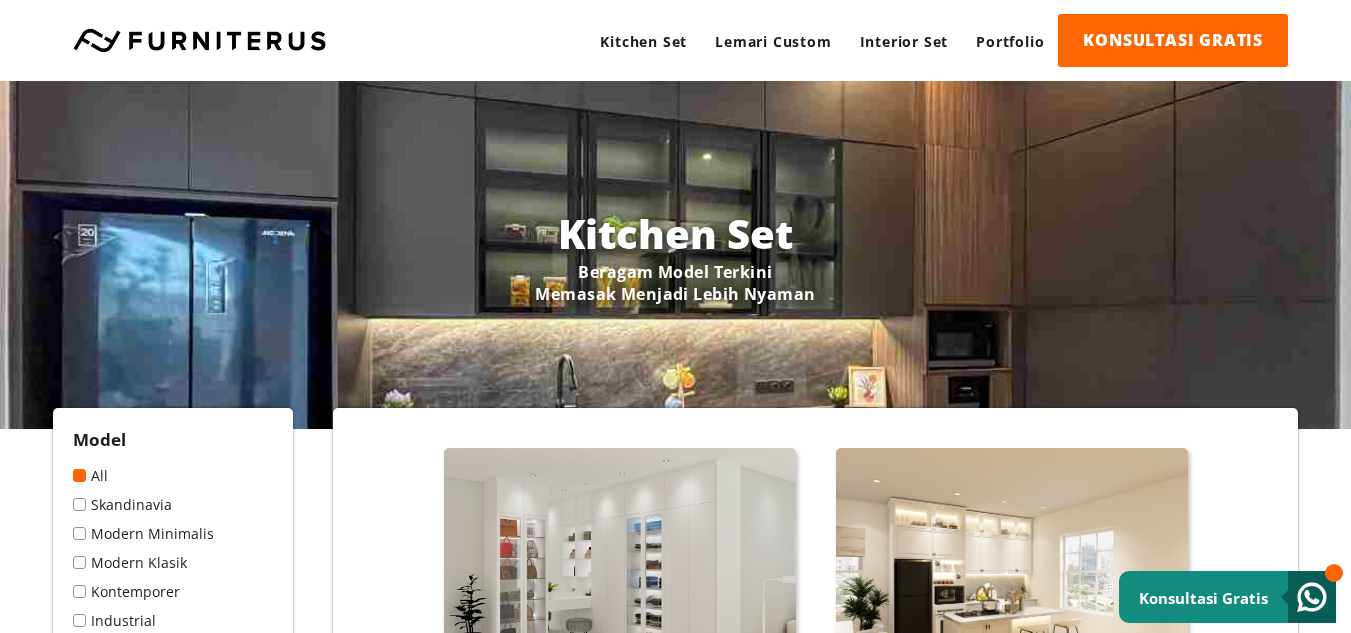 scroll, scrollTop: 0, scrollLeft: 0, axis: both 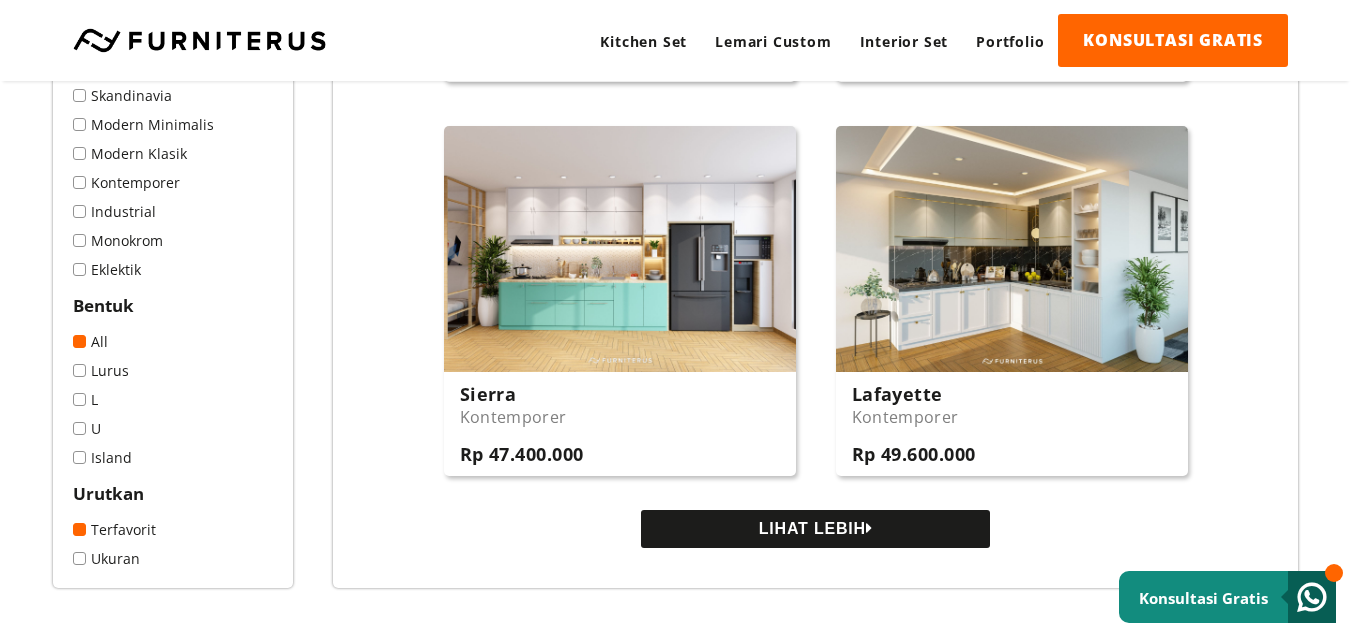 click on "LIHAT LEBIH" at bounding box center (815, 529) 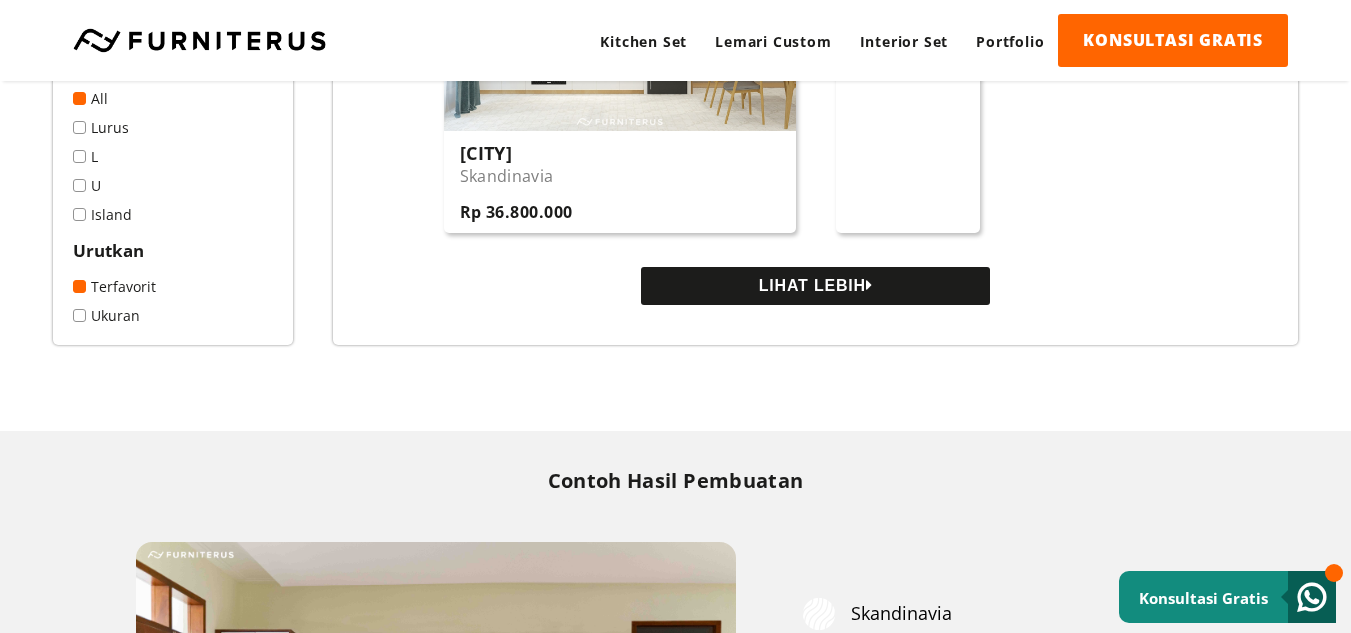 scroll, scrollTop: 4100, scrollLeft: 0, axis: vertical 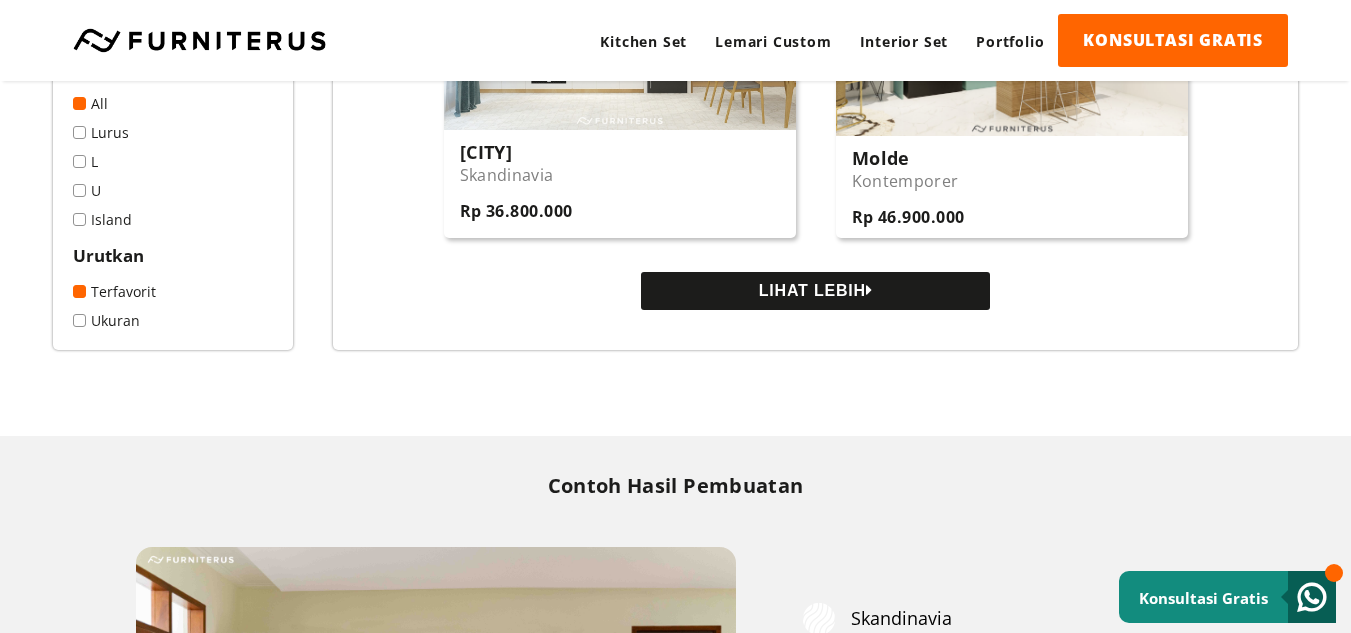click on "LIHAT LEBIH" at bounding box center (815, 291) 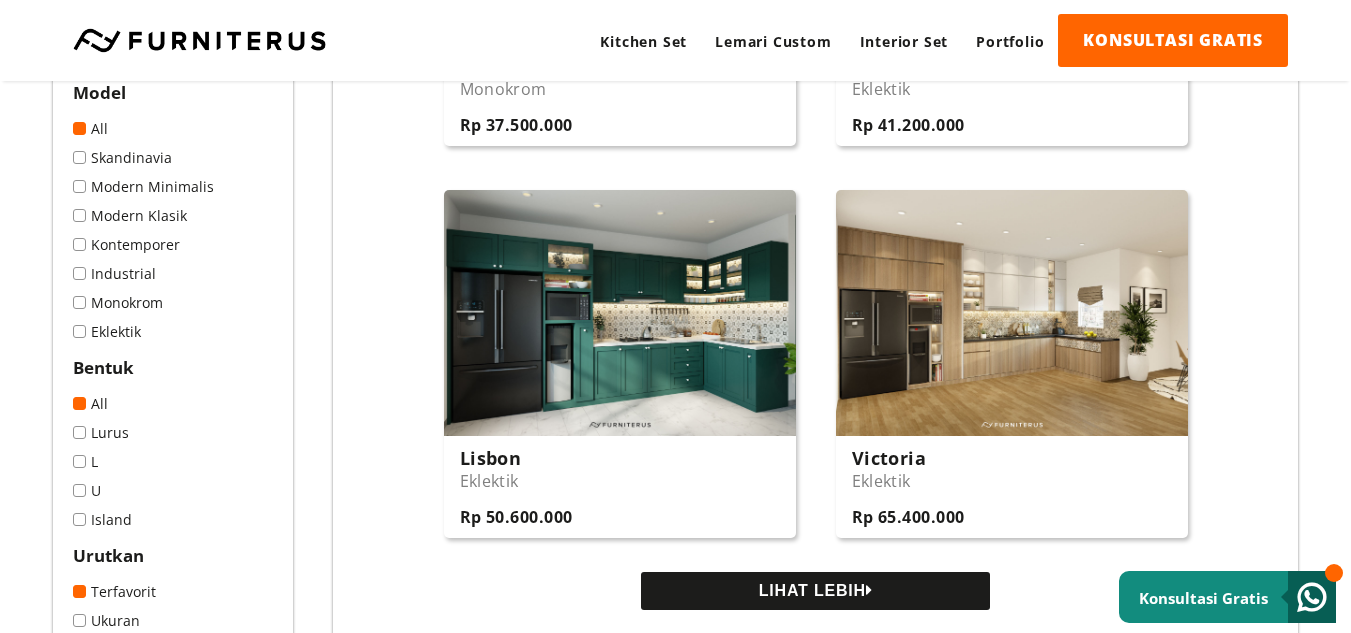 scroll, scrollTop: 5800, scrollLeft: 0, axis: vertical 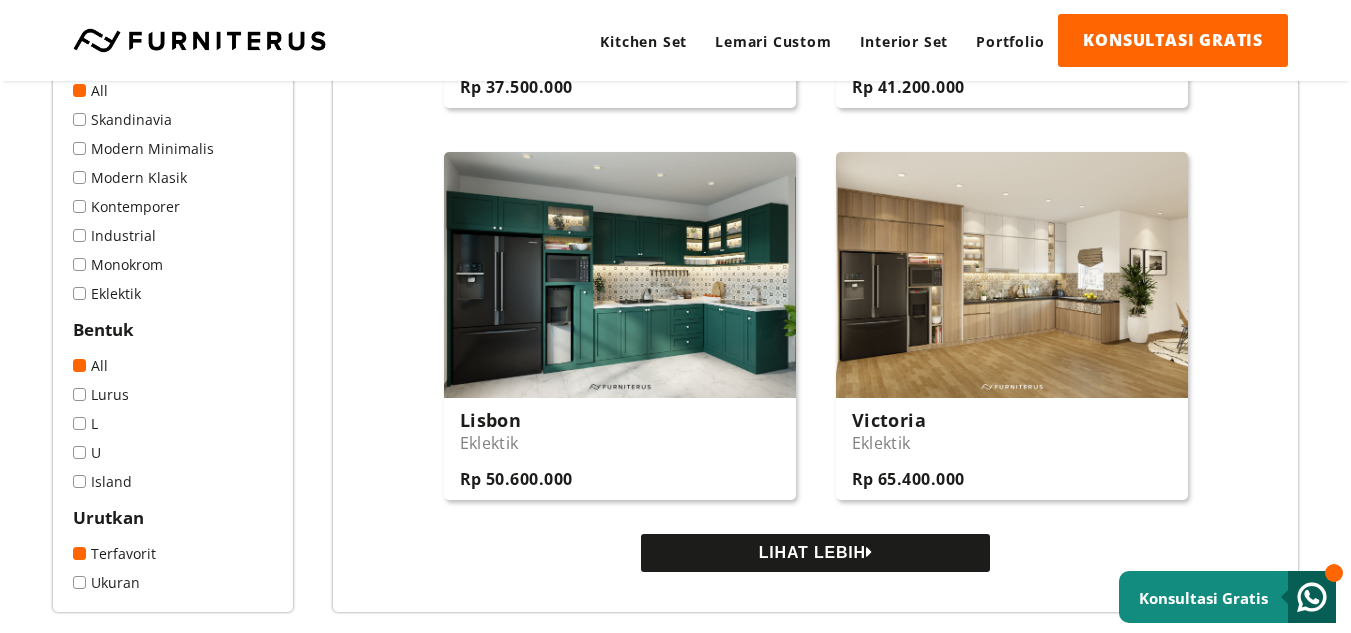 click on "LIHAT LEBIH" at bounding box center [815, 553] 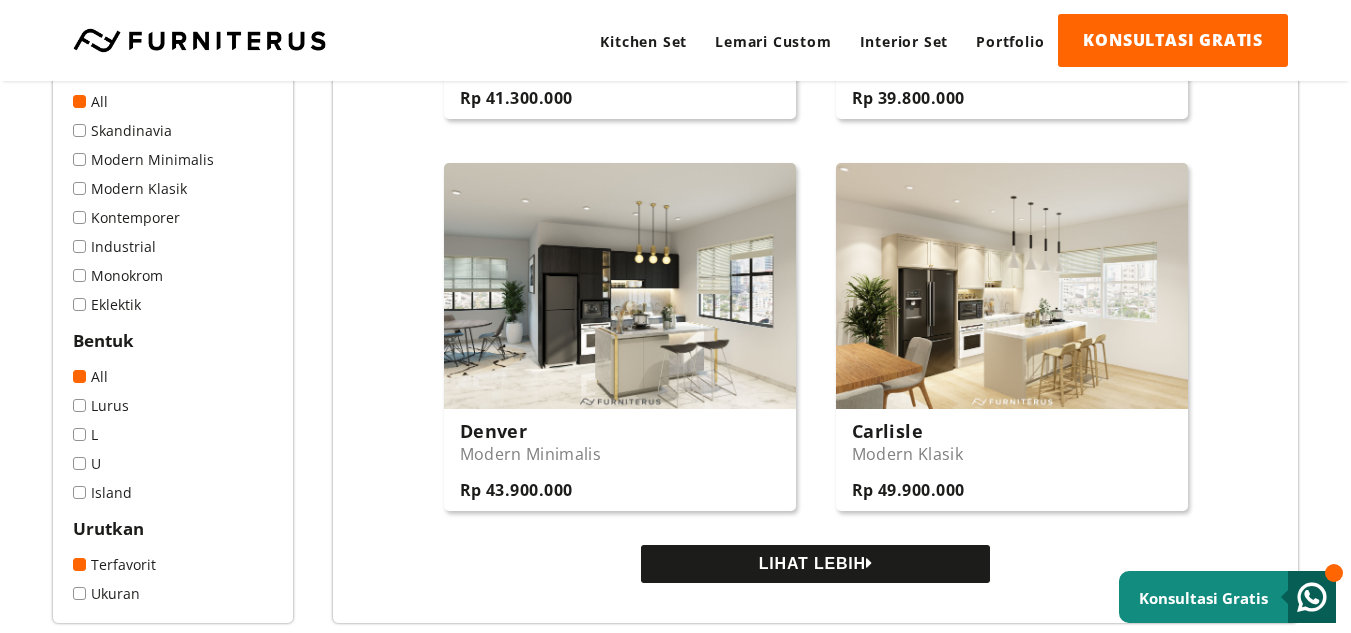 scroll, scrollTop: 7800, scrollLeft: 0, axis: vertical 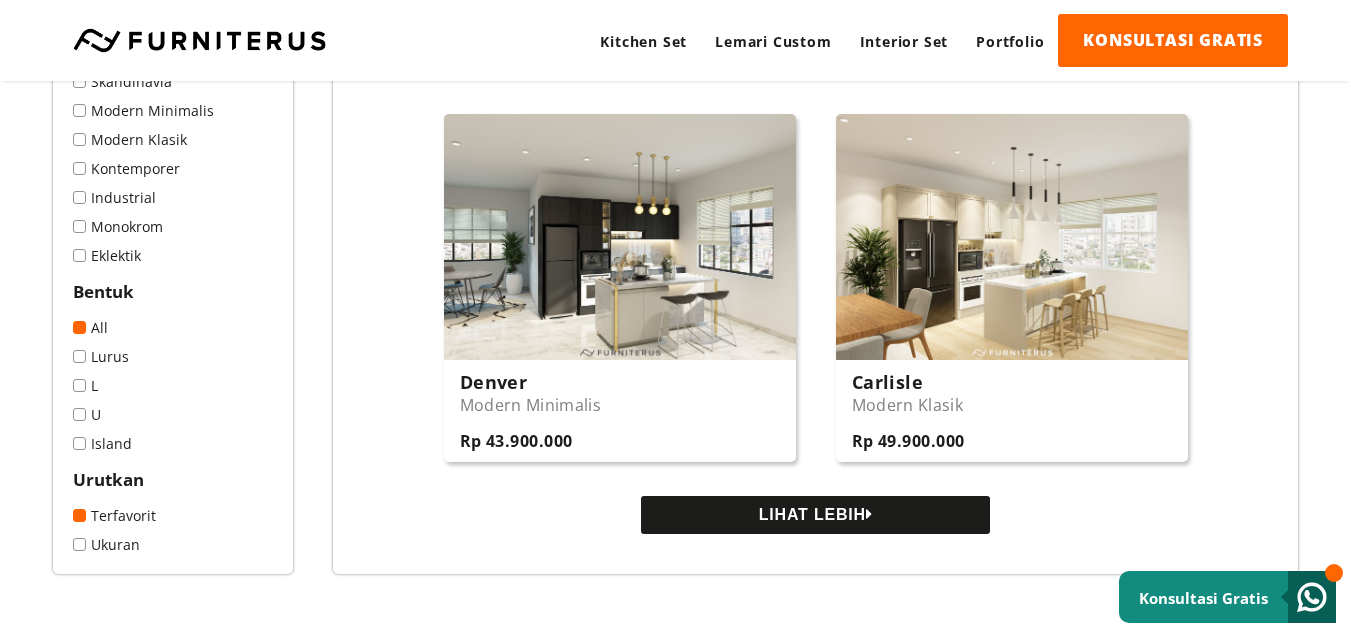 click on "LIHAT LEBIH" at bounding box center [815, 515] 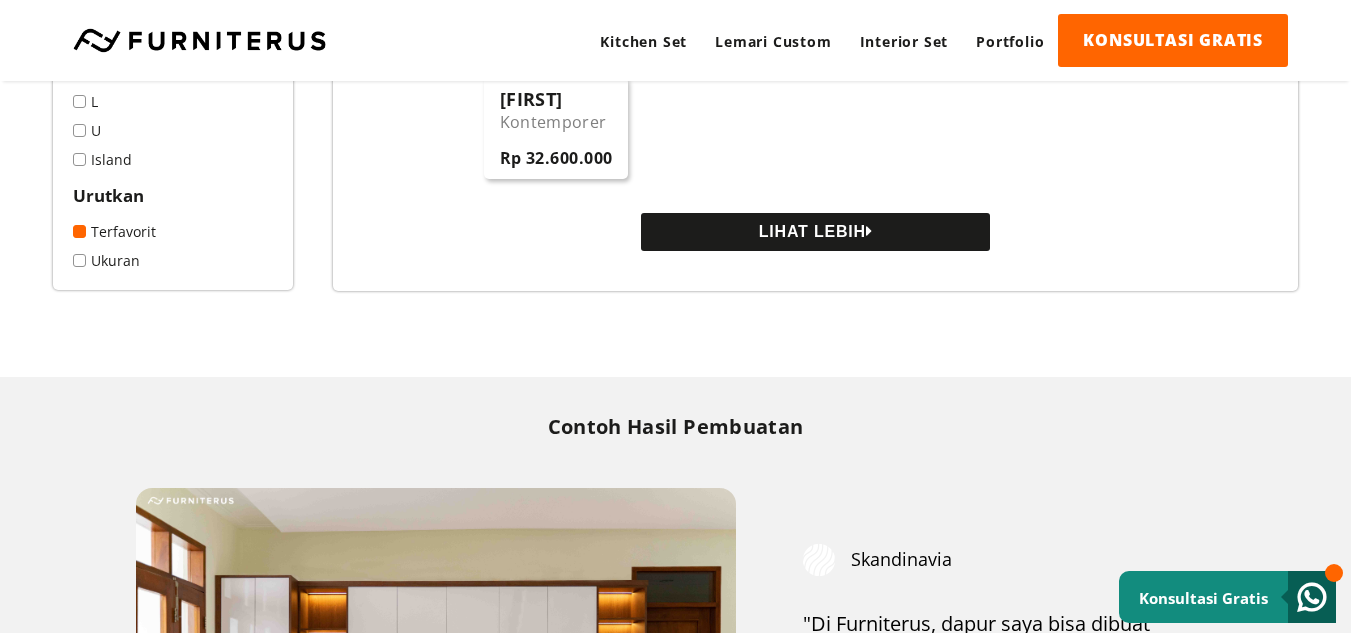 scroll, scrollTop: 9800, scrollLeft: 0, axis: vertical 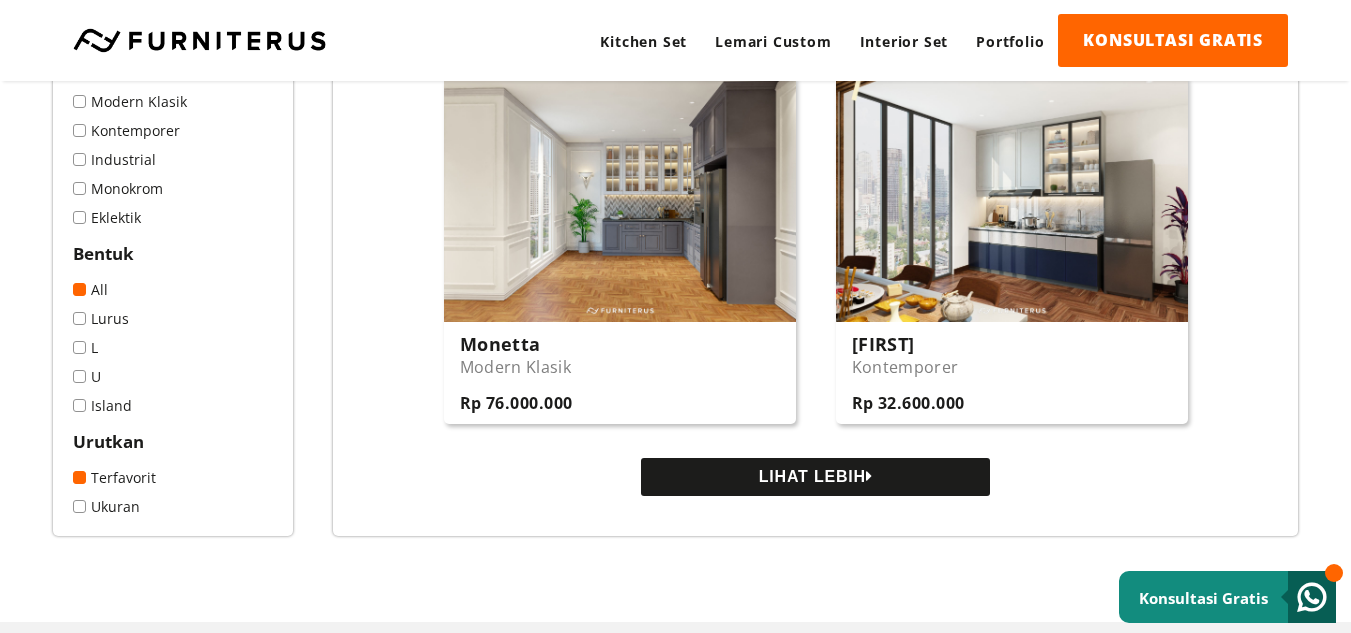 click on "LIHAT LEBIH" at bounding box center [815, 477] 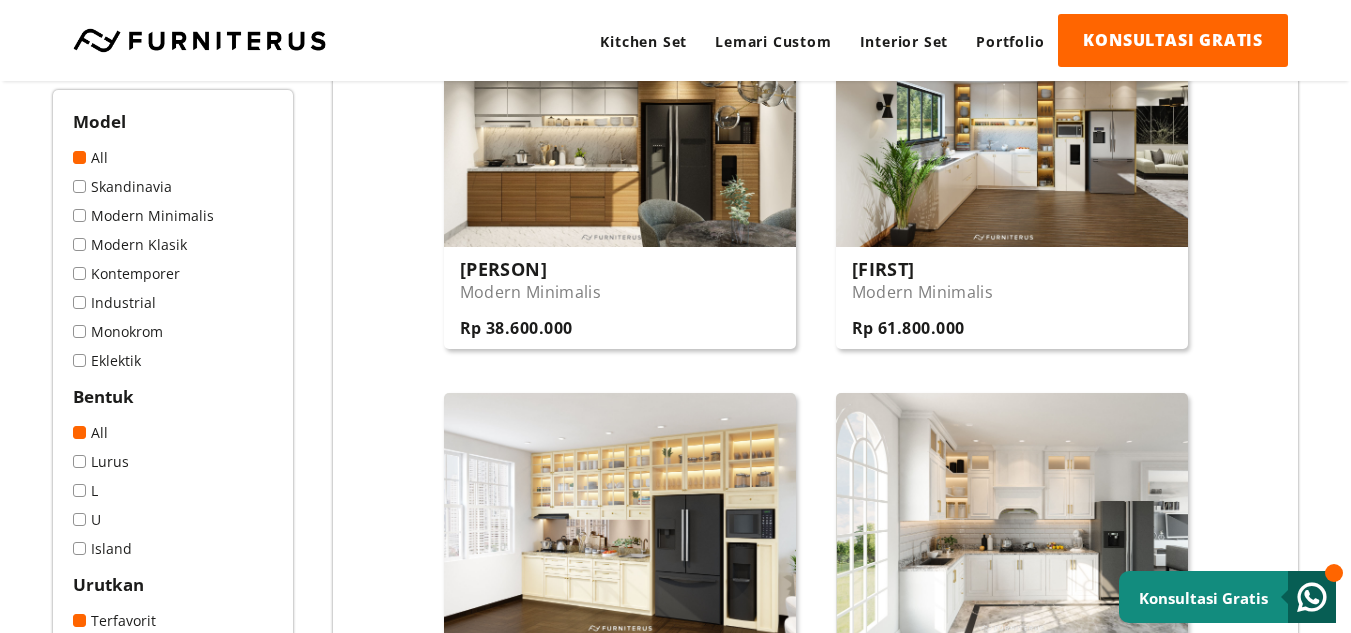 scroll, scrollTop: 11700, scrollLeft: 0, axis: vertical 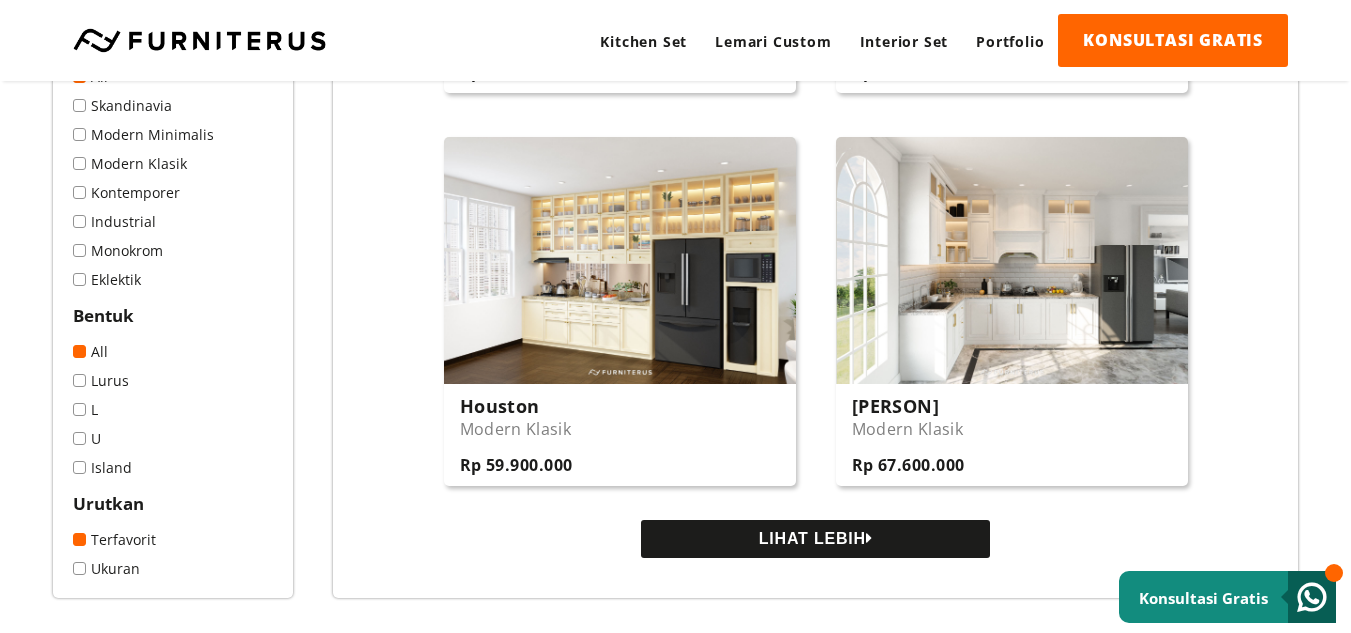 click on "LIHAT LEBIH" at bounding box center (815, 539) 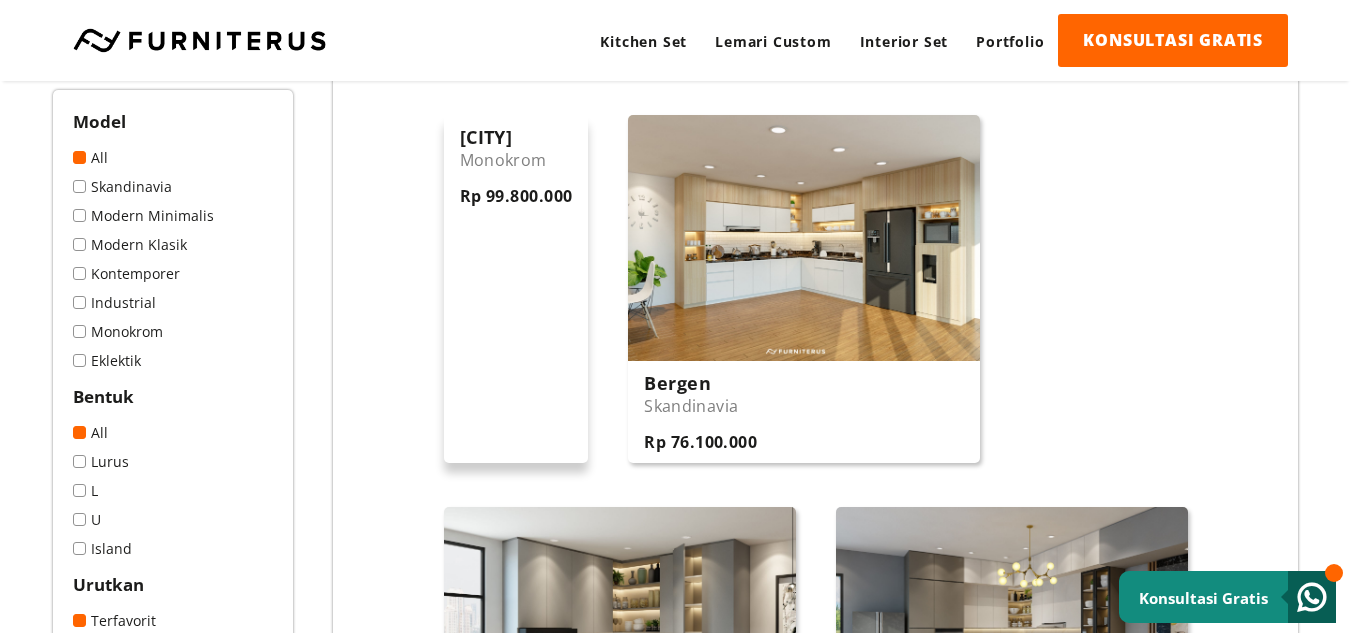 scroll, scrollTop: 12600, scrollLeft: 0, axis: vertical 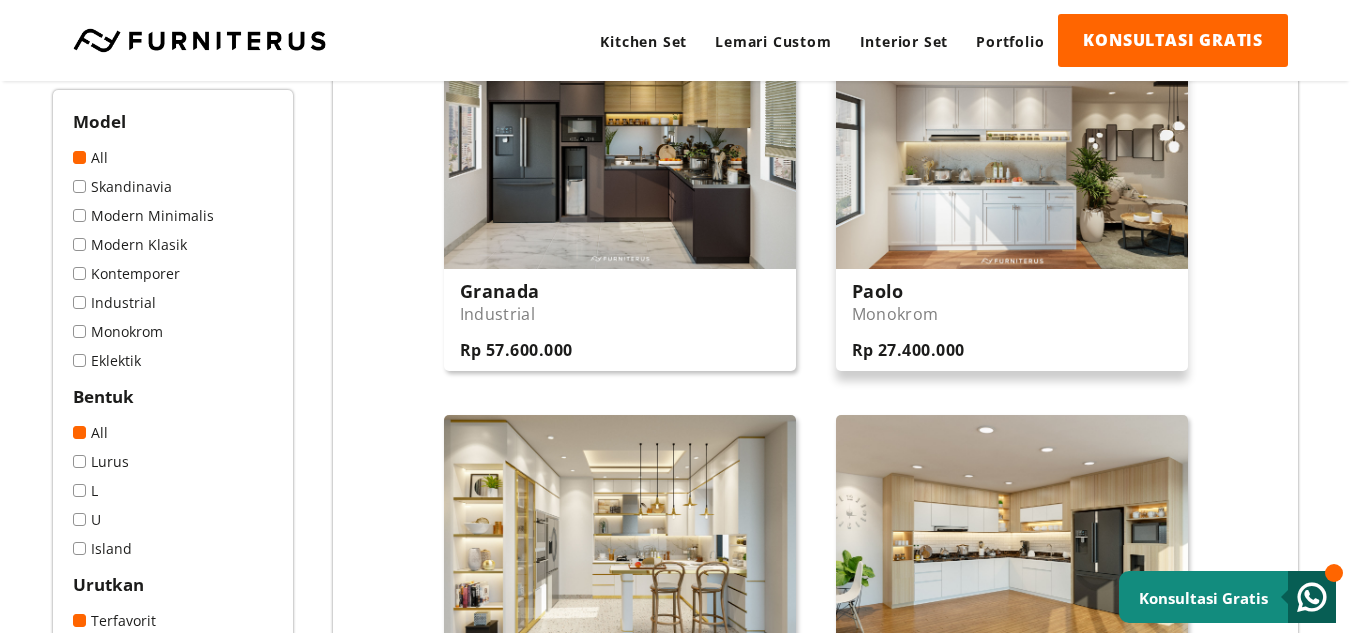 click on "Paolo Monokrom Rp 27.400.000" at bounding box center (1012, 320) 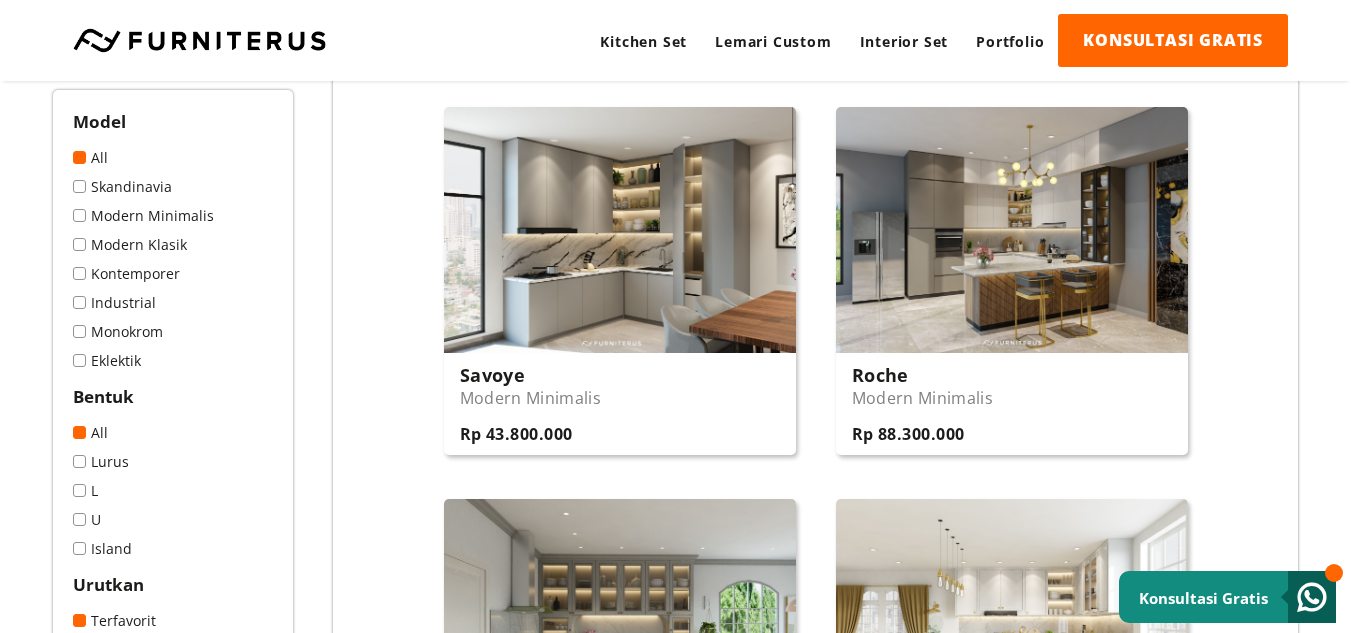 scroll, scrollTop: 13800, scrollLeft: 0, axis: vertical 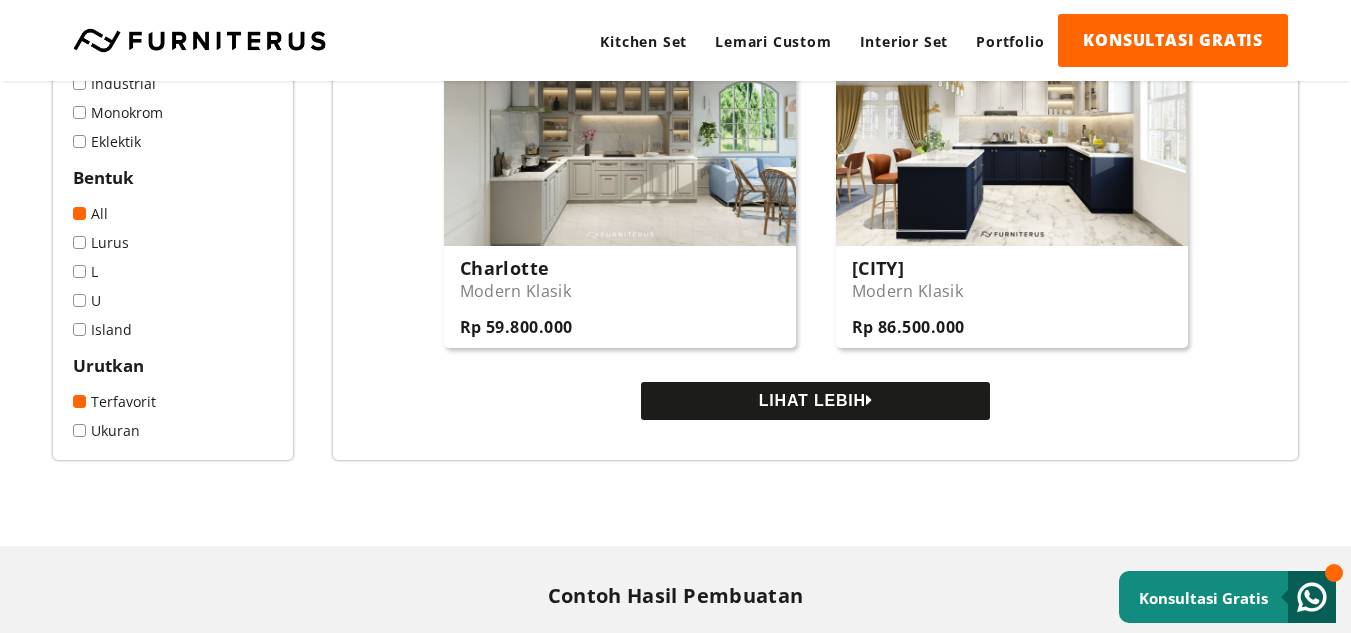 click on "LIHAT LEBIH" at bounding box center (815, 401) 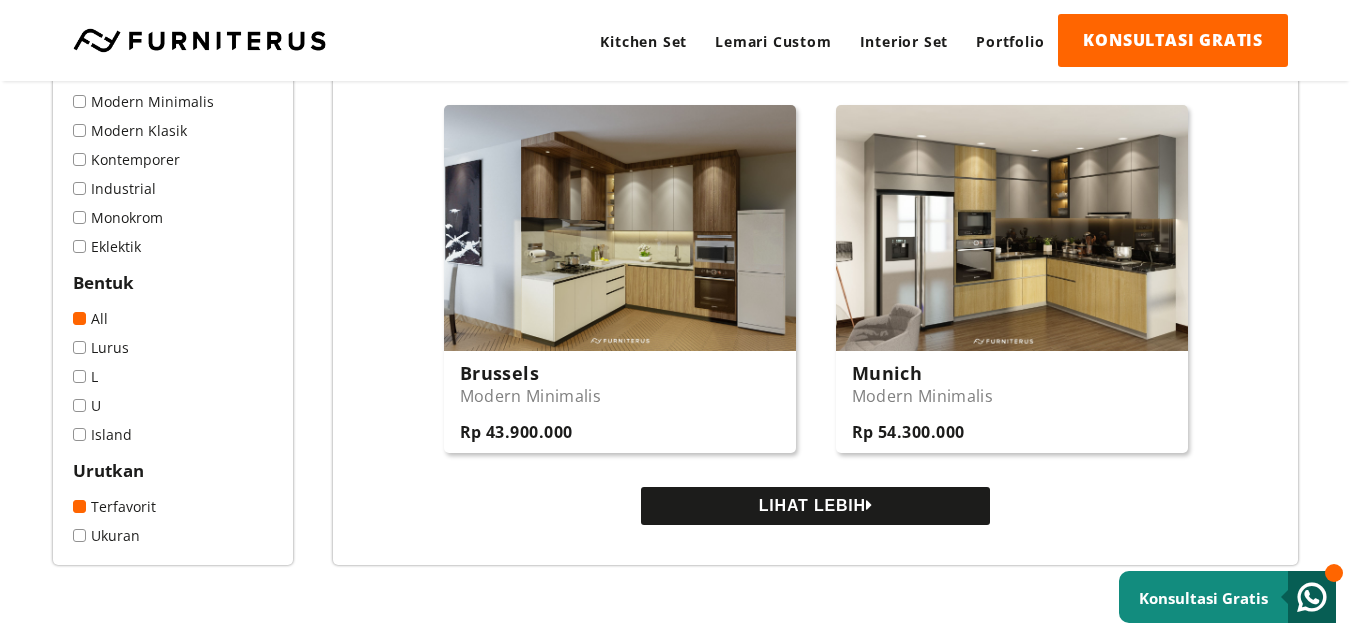 scroll, scrollTop: 15700, scrollLeft: 0, axis: vertical 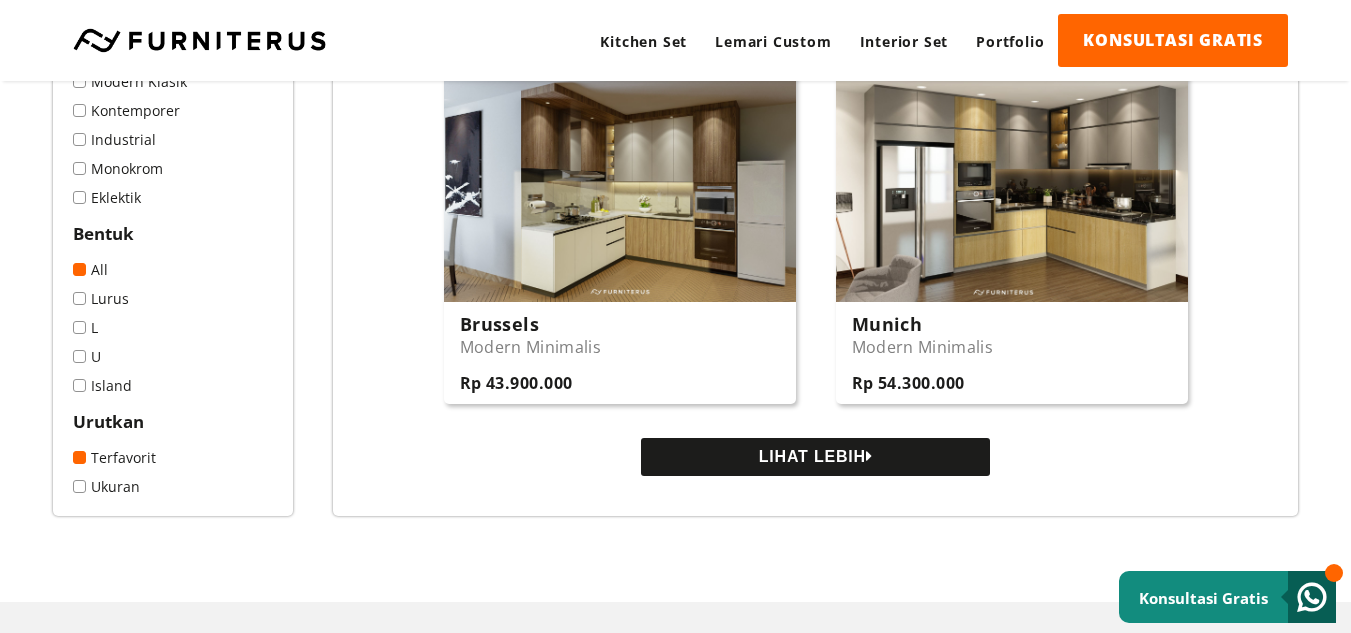 click on "LIHAT LEBIH" at bounding box center [815, 457] 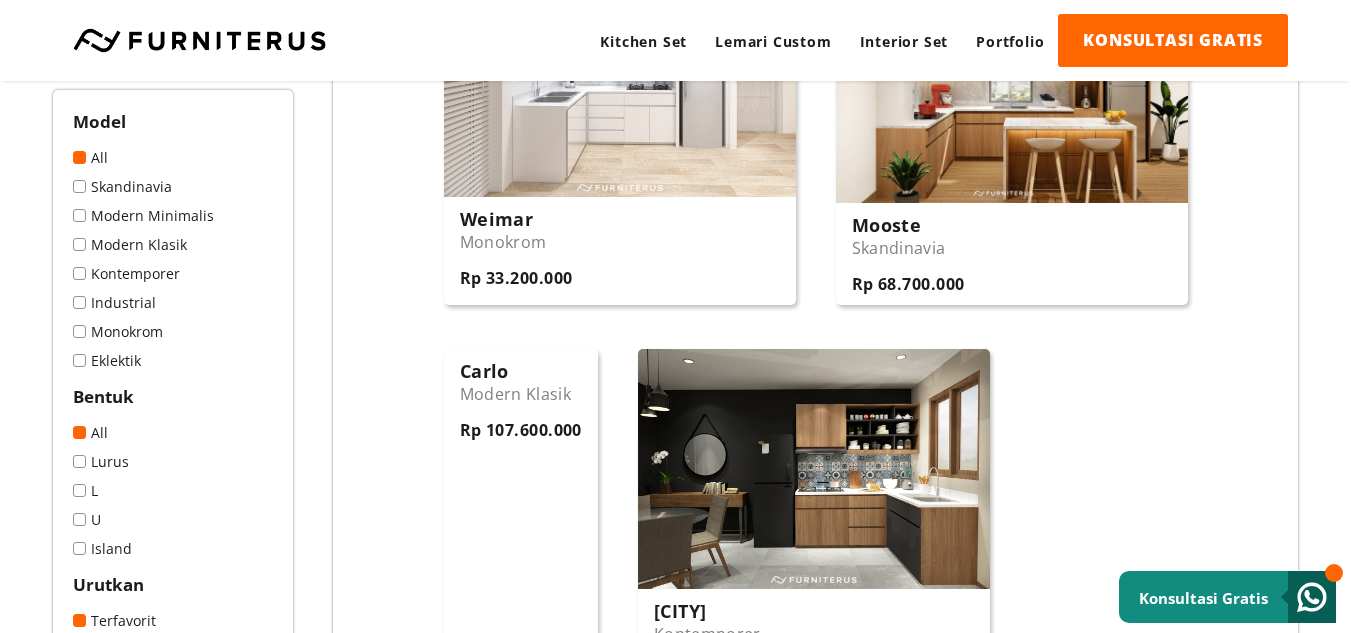 scroll, scrollTop: 17400, scrollLeft: 0, axis: vertical 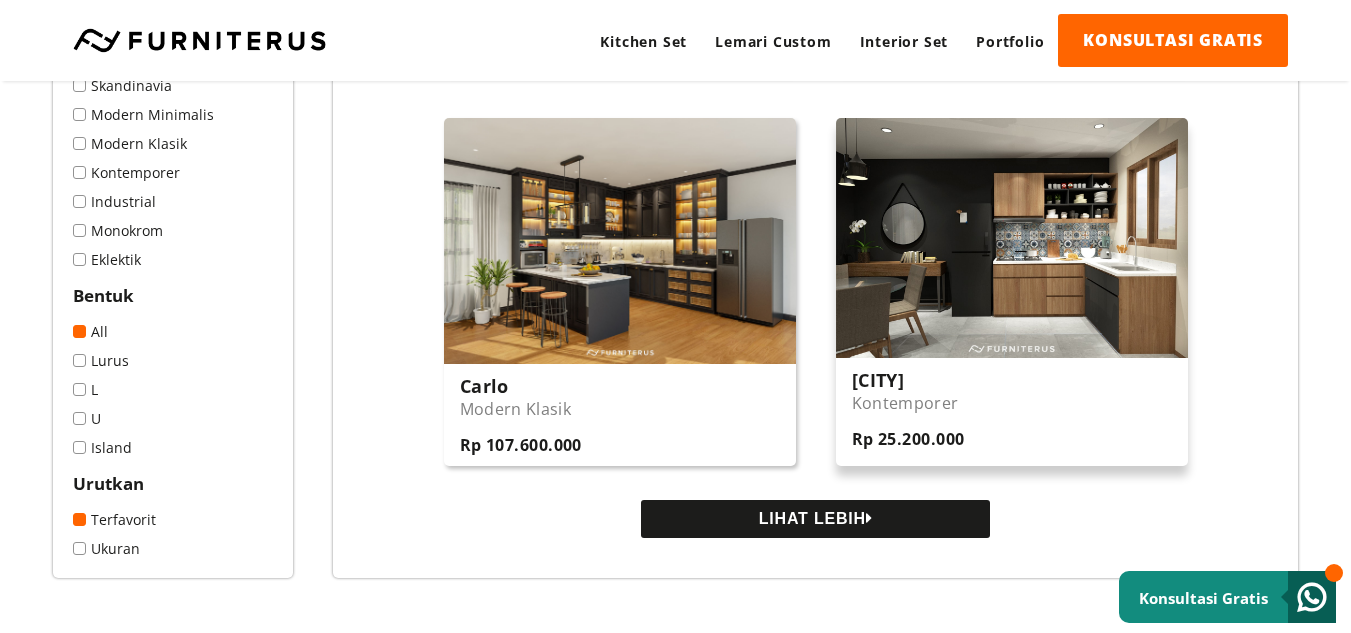 click at bounding box center (1012, 238) 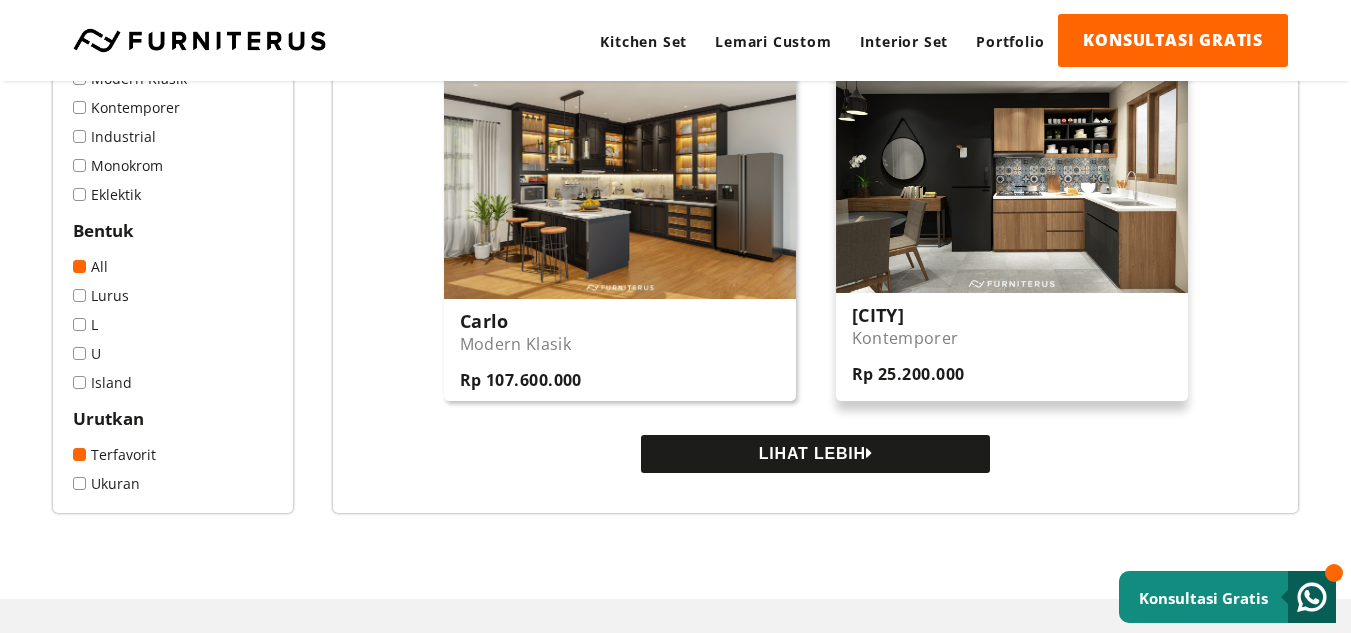 scroll, scrollTop: 17700, scrollLeft: 0, axis: vertical 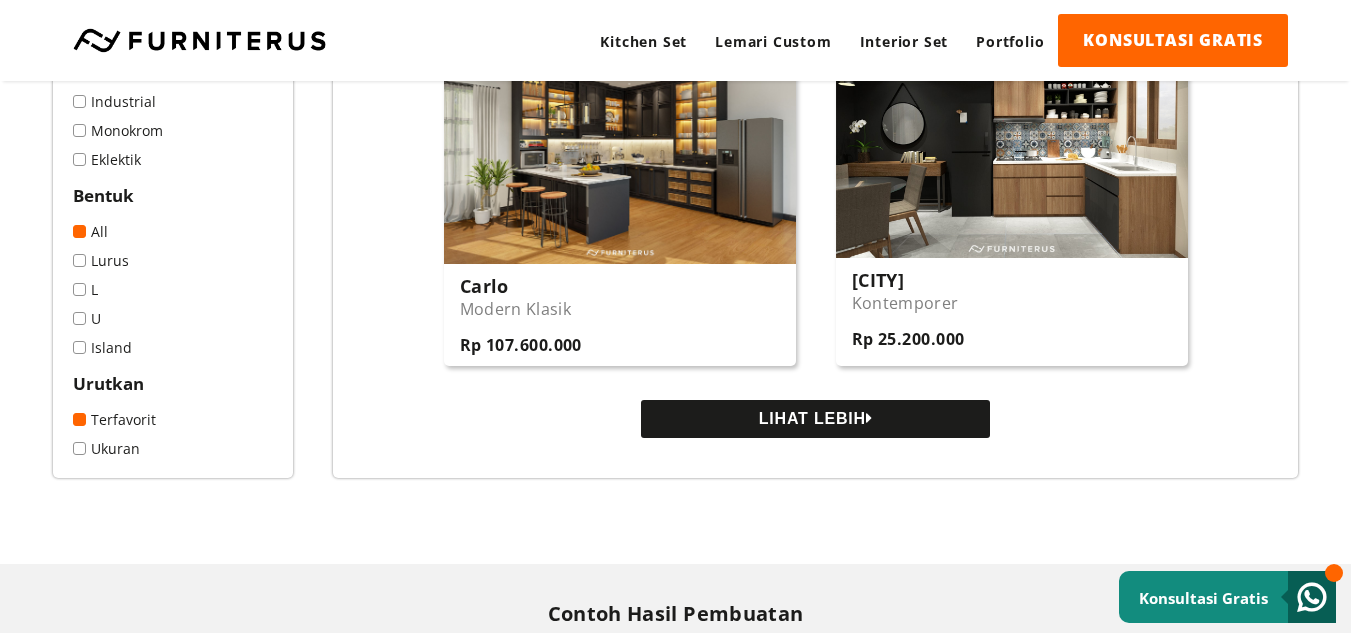 click on "LIHAT LEBIH" at bounding box center [815, 419] 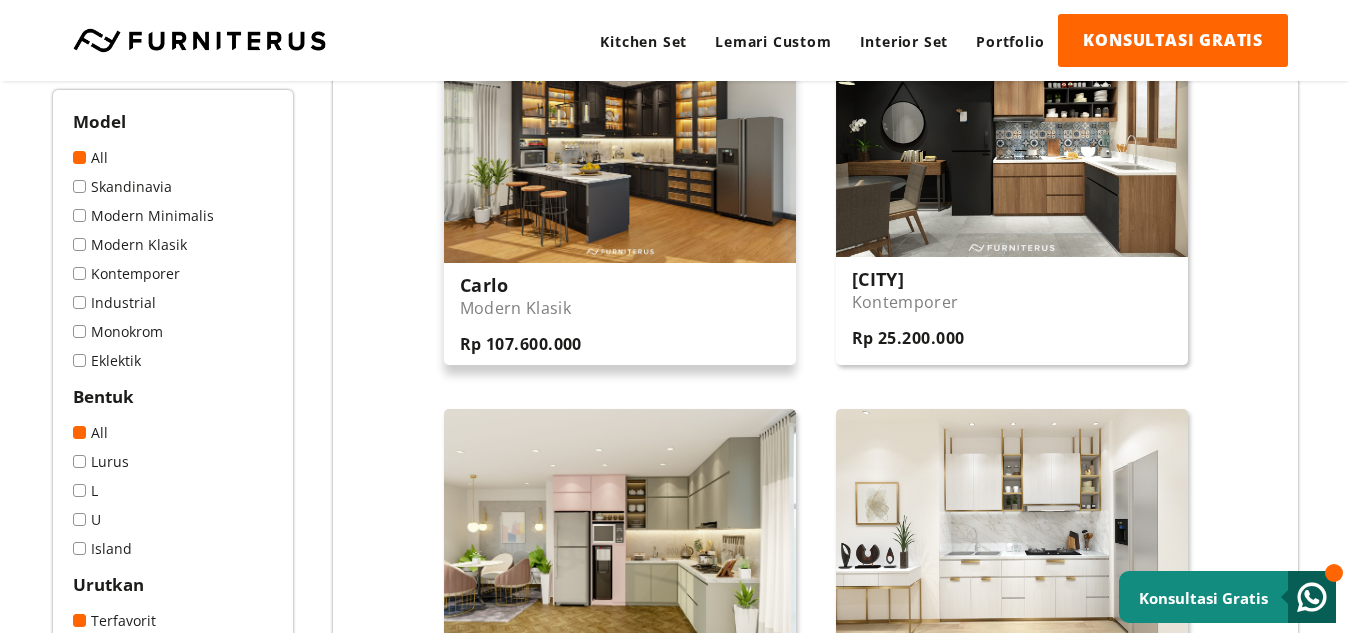 scroll, scrollTop: 17700, scrollLeft: 0, axis: vertical 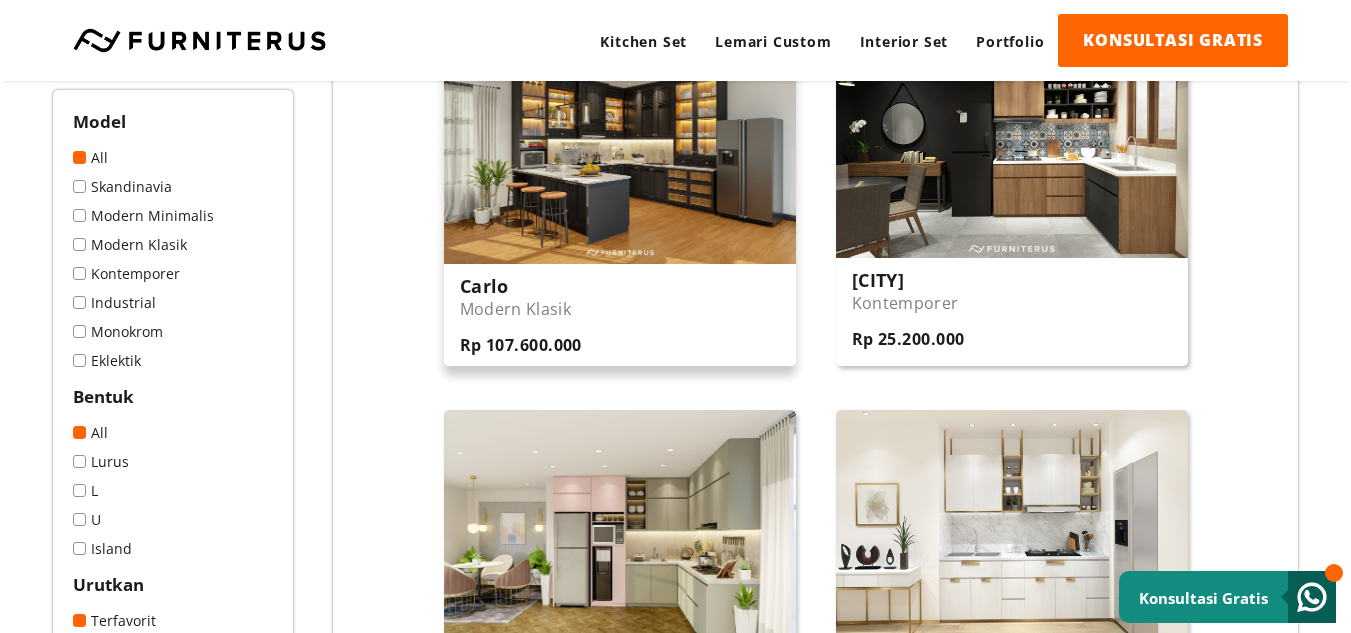 click at bounding box center (620, 141) 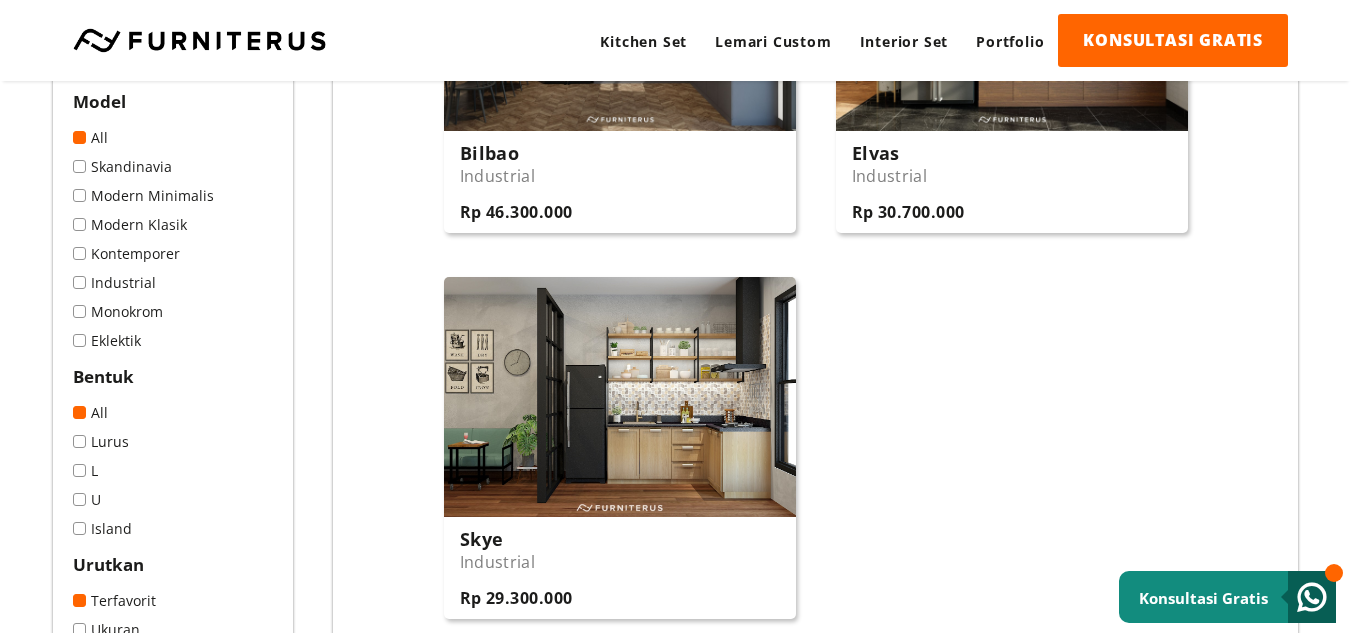 scroll, scrollTop: 19600, scrollLeft: 0, axis: vertical 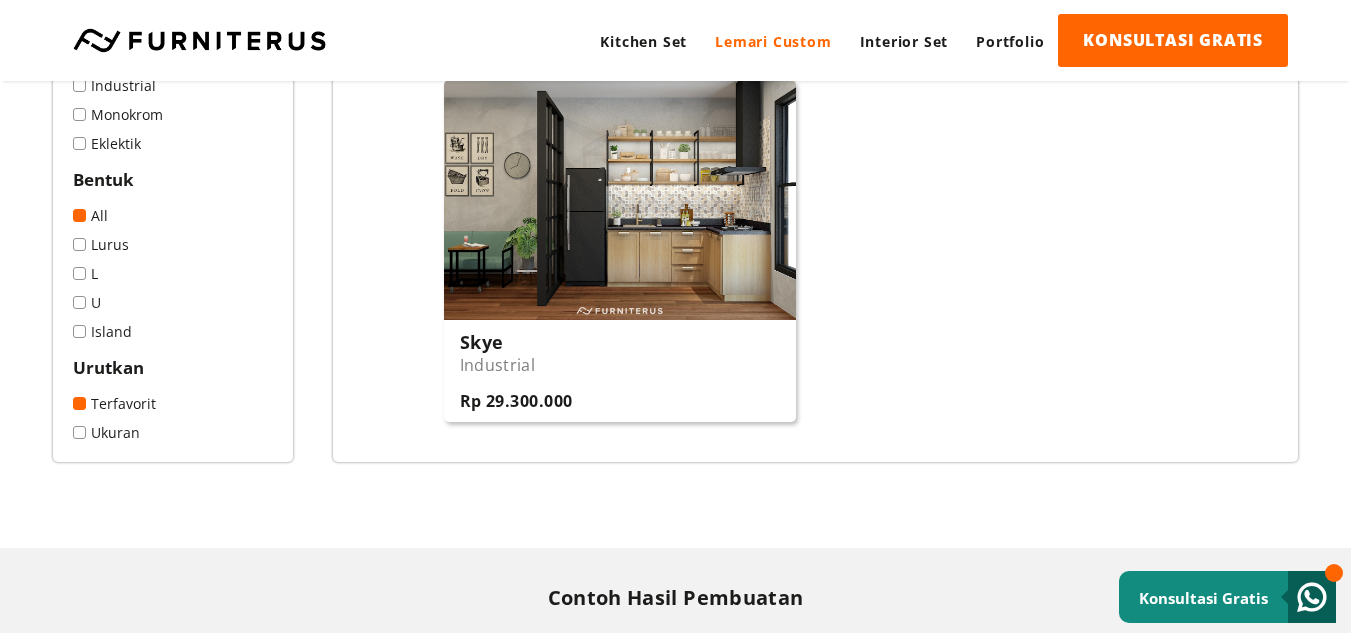 click on "Lemari Custom" at bounding box center (773, 41) 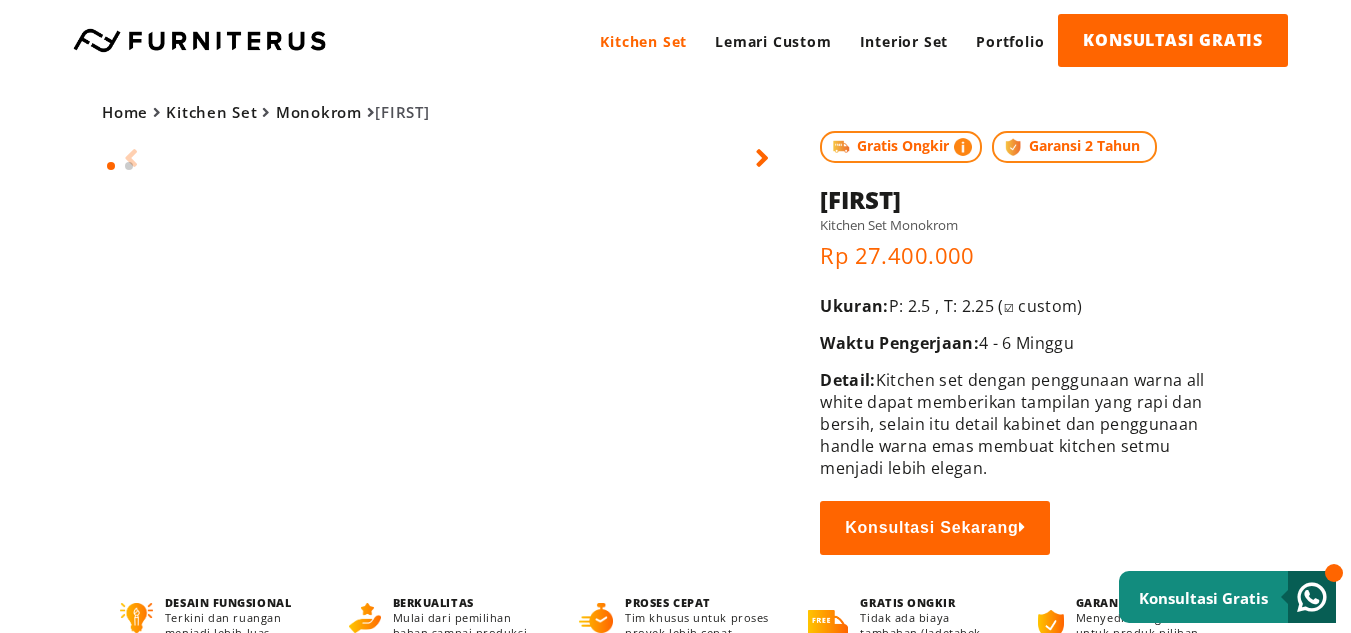 scroll, scrollTop: 0, scrollLeft: 0, axis: both 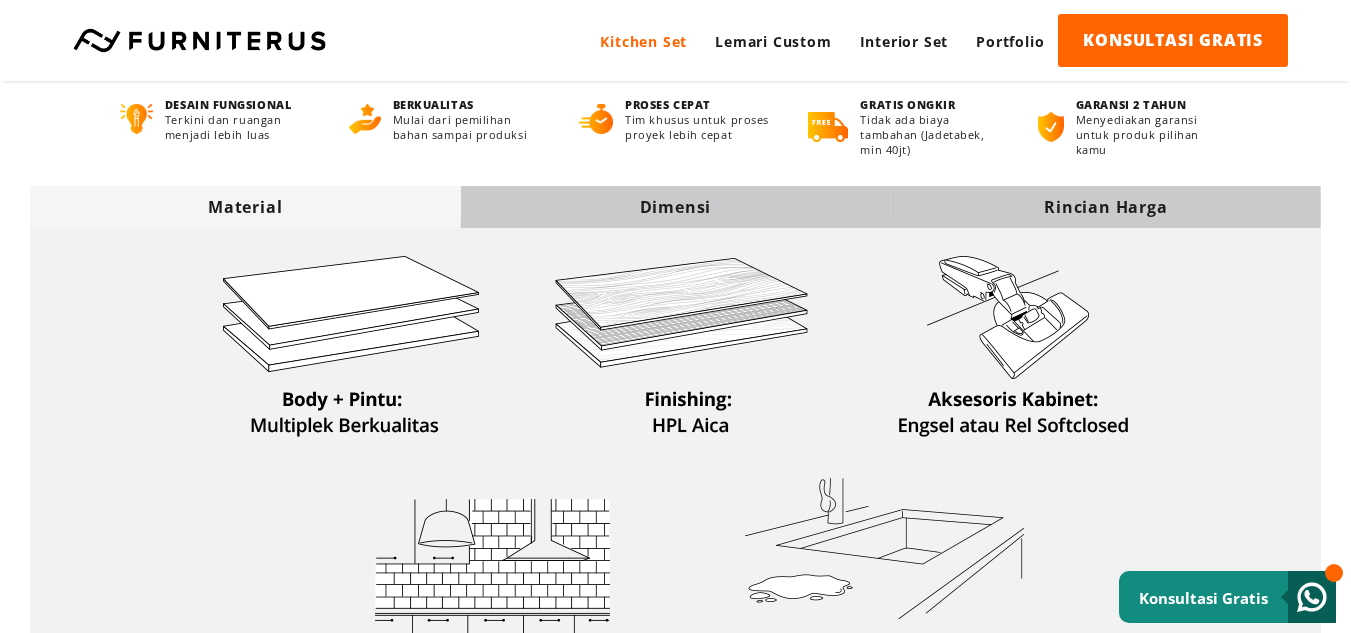 click on "Dimensi" at bounding box center [245, 207] 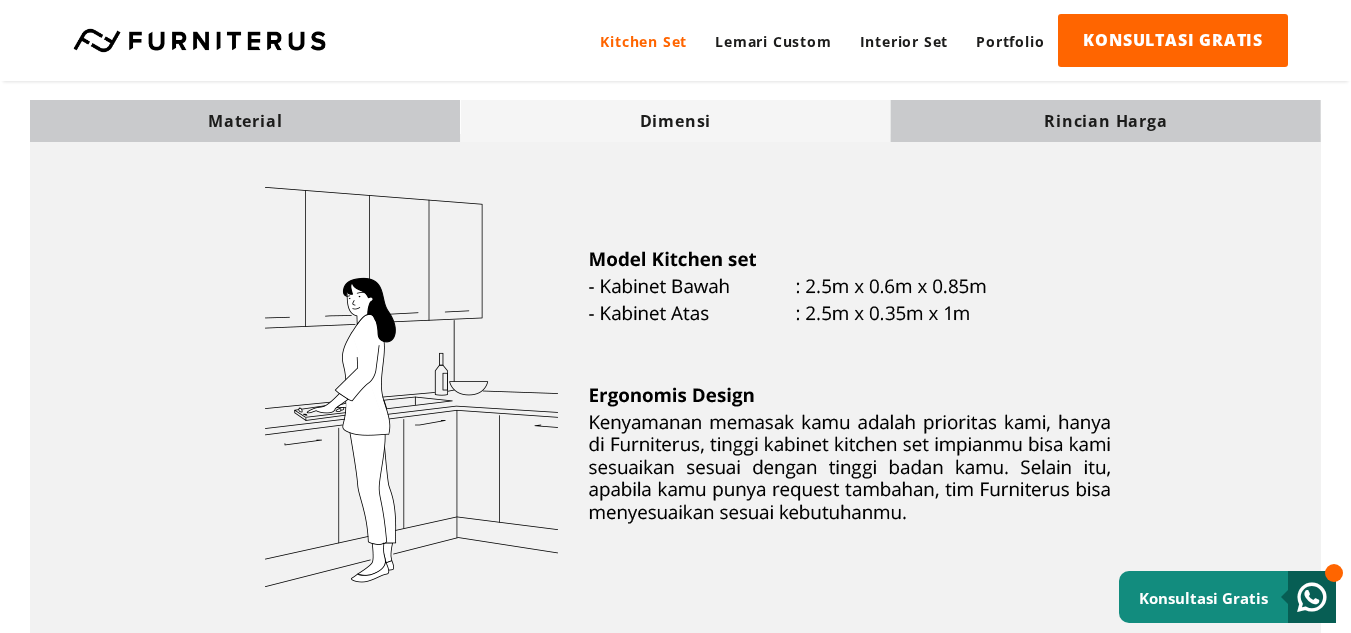 scroll, scrollTop: 600, scrollLeft: 0, axis: vertical 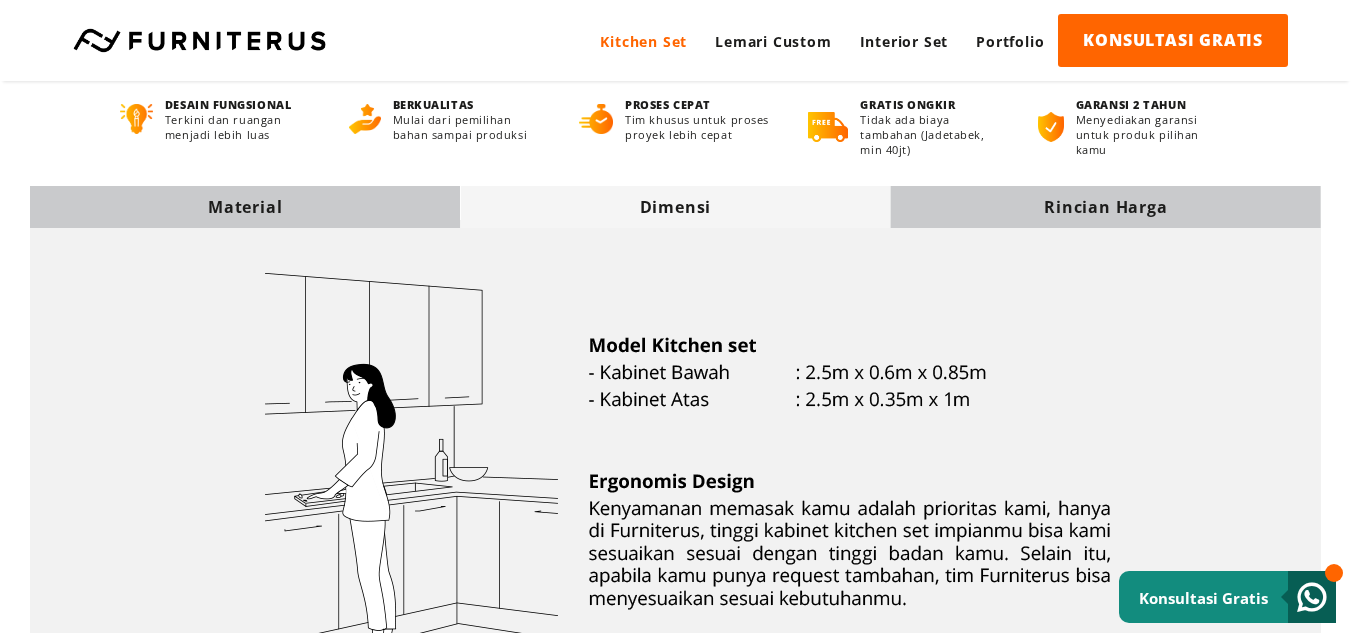 click on "Material" at bounding box center [245, 207] 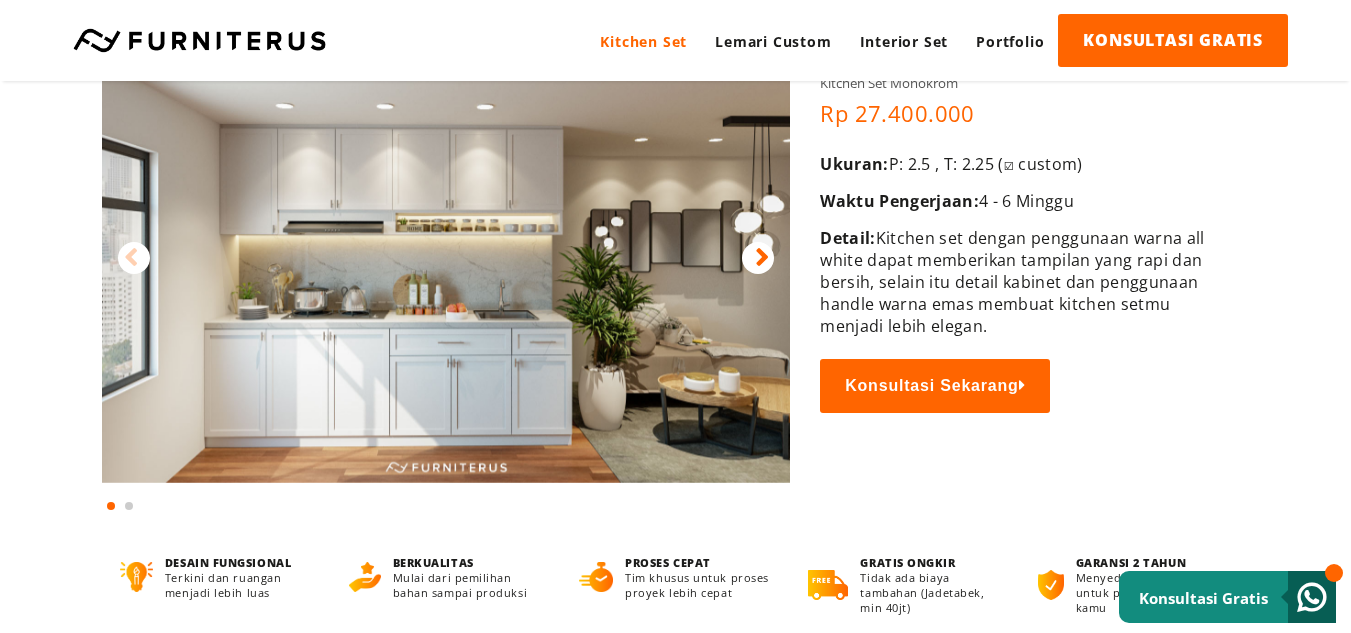 scroll, scrollTop: 0, scrollLeft: 0, axis: both 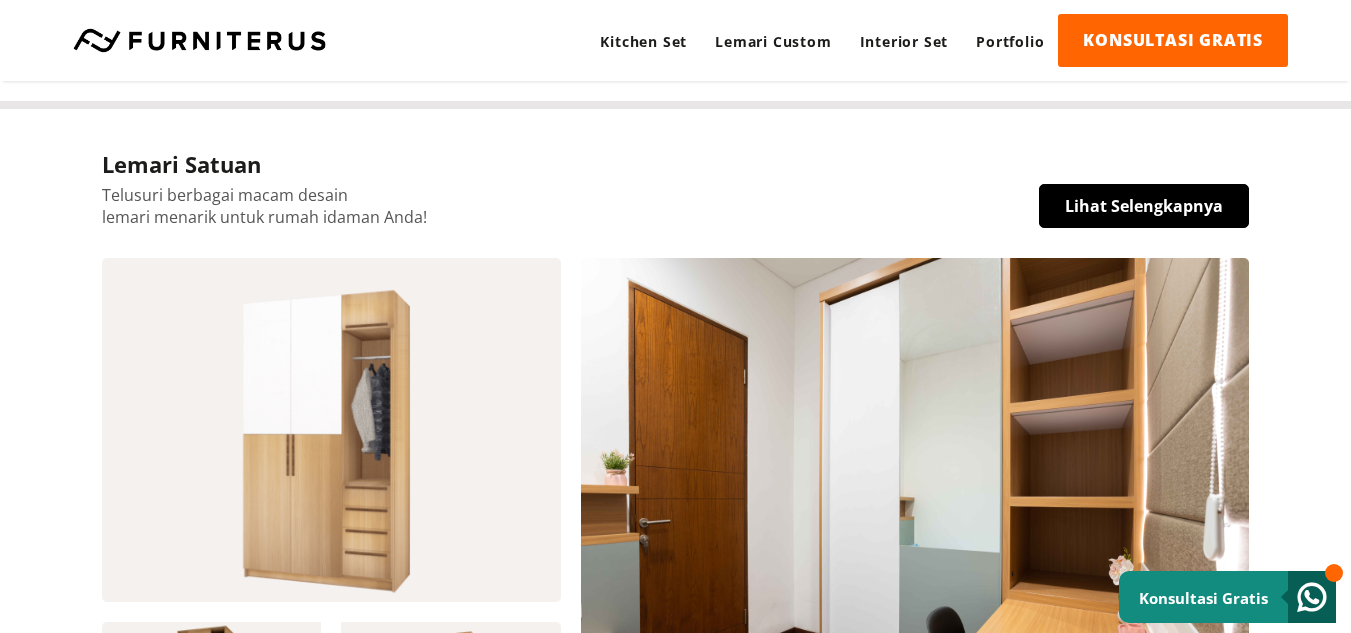 click on "Lihat Selengkapnya" at bounding box center [1144, 206] 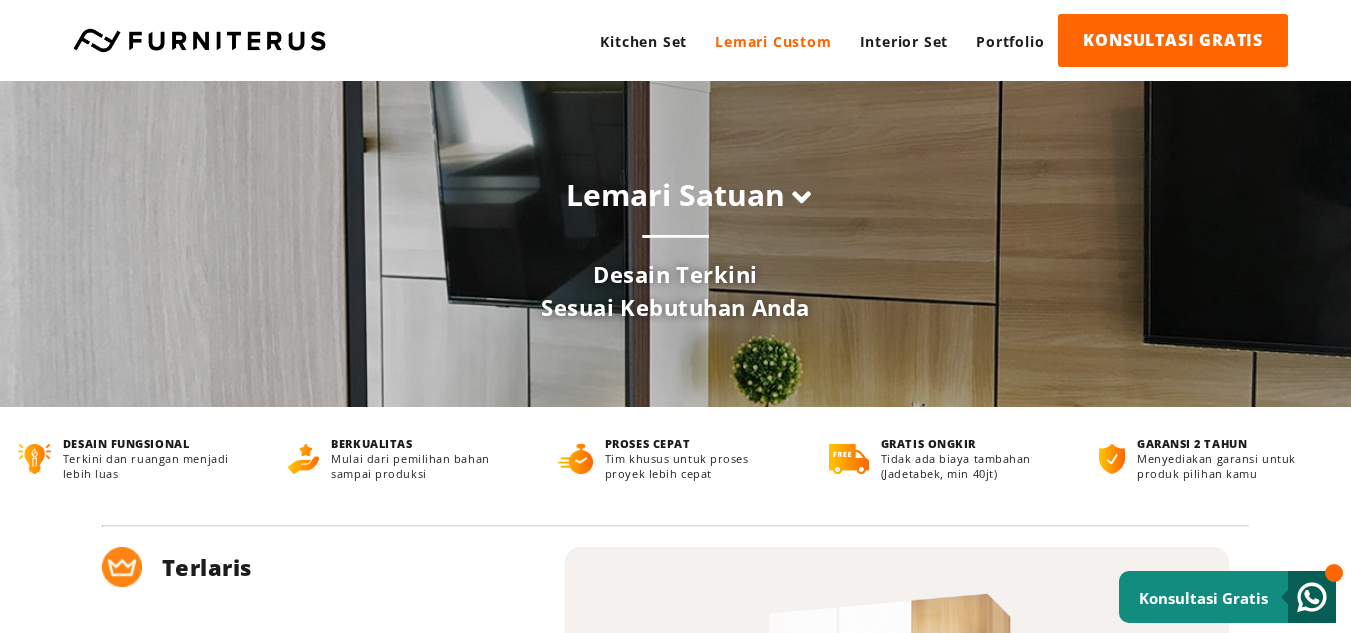 scroll, scrollTop: 0, scrollLeft: 0, axis: both 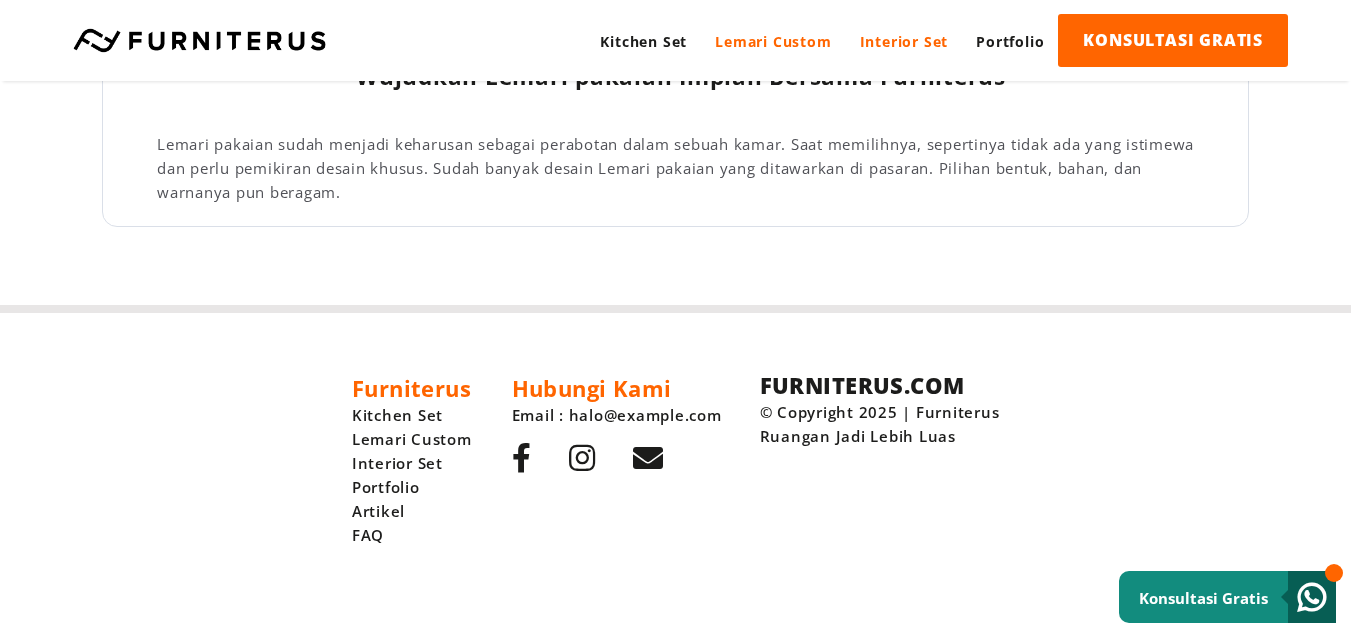 click on "Interior Set" at bounding box center [904, 41] 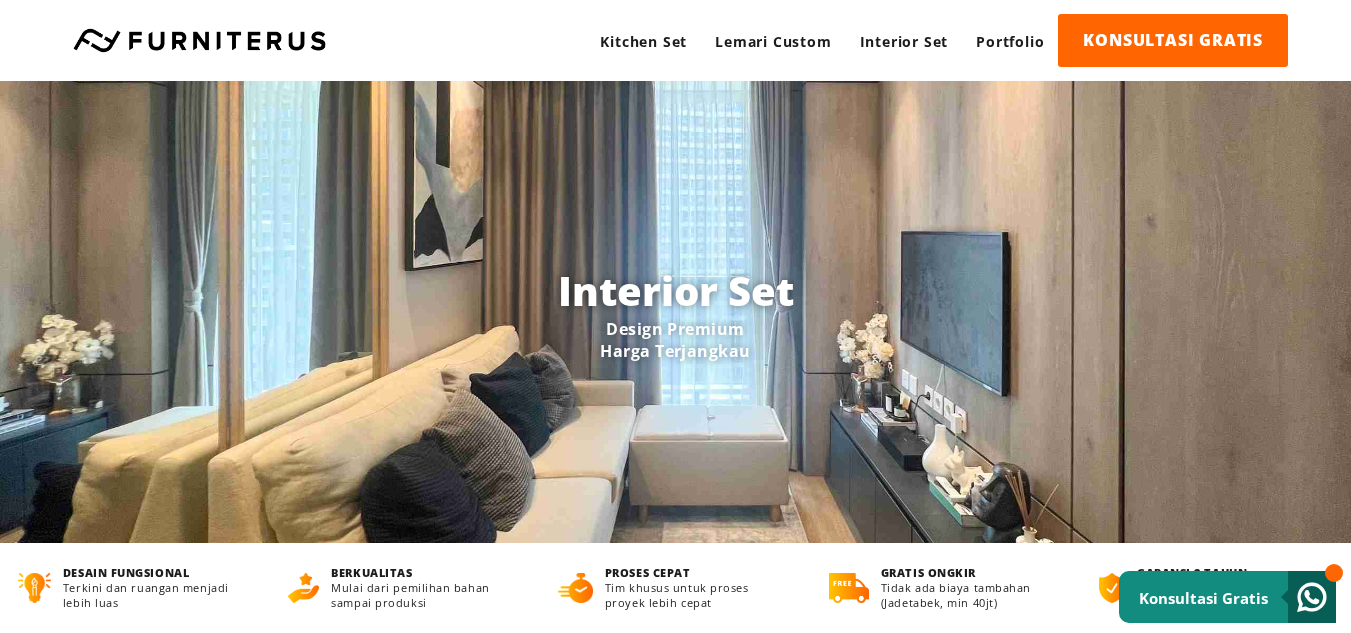 scroll, scrollTop: 0, scrollLeft: 0, axis: both 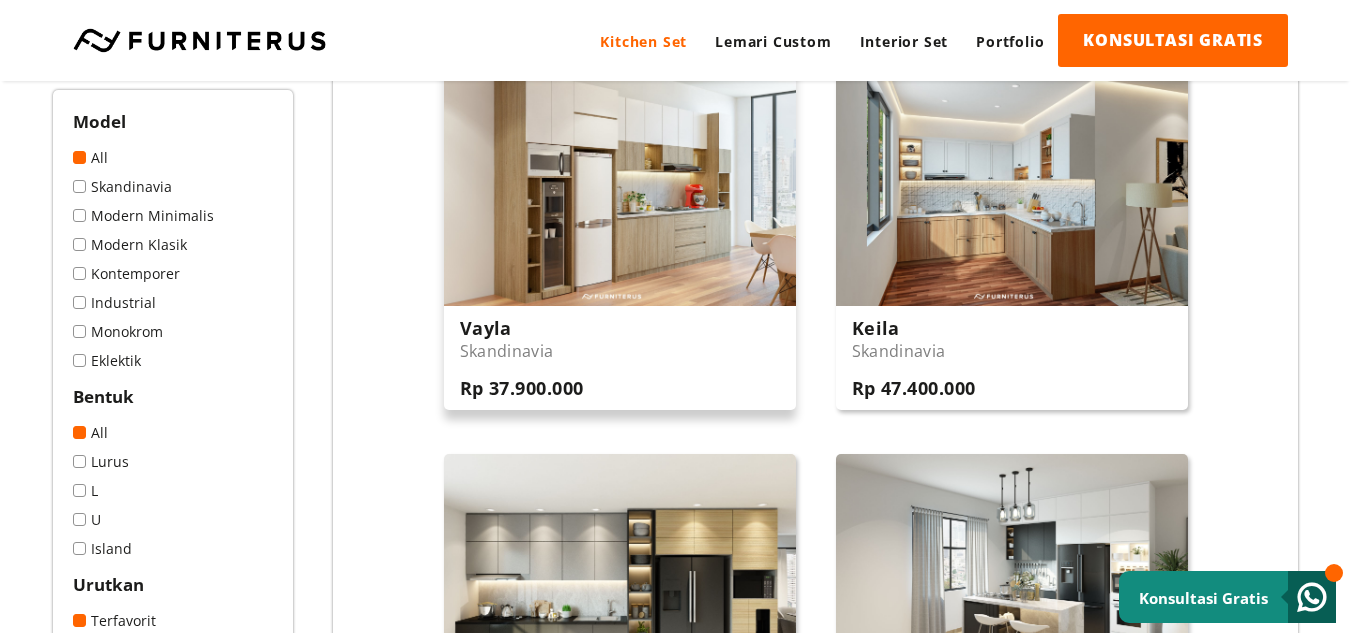 click at bounding box center [620, 183] 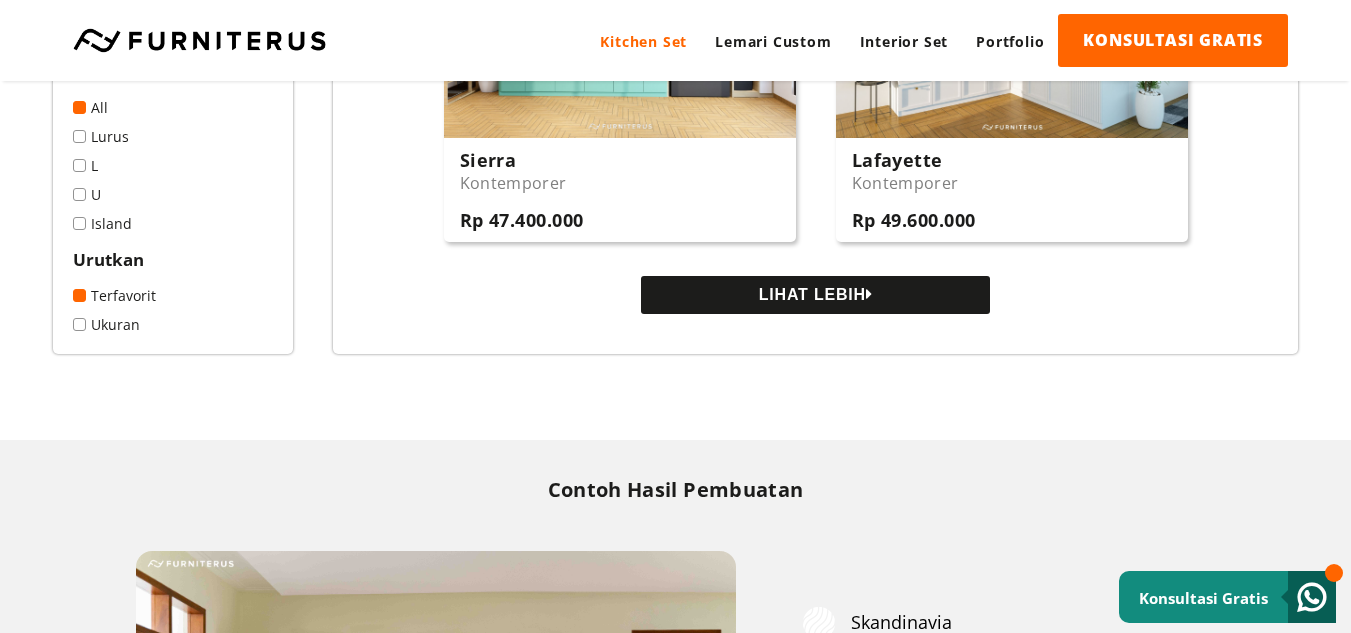 scroll, scrollTop: 2200, scrollLeft: 0, axis: vertical 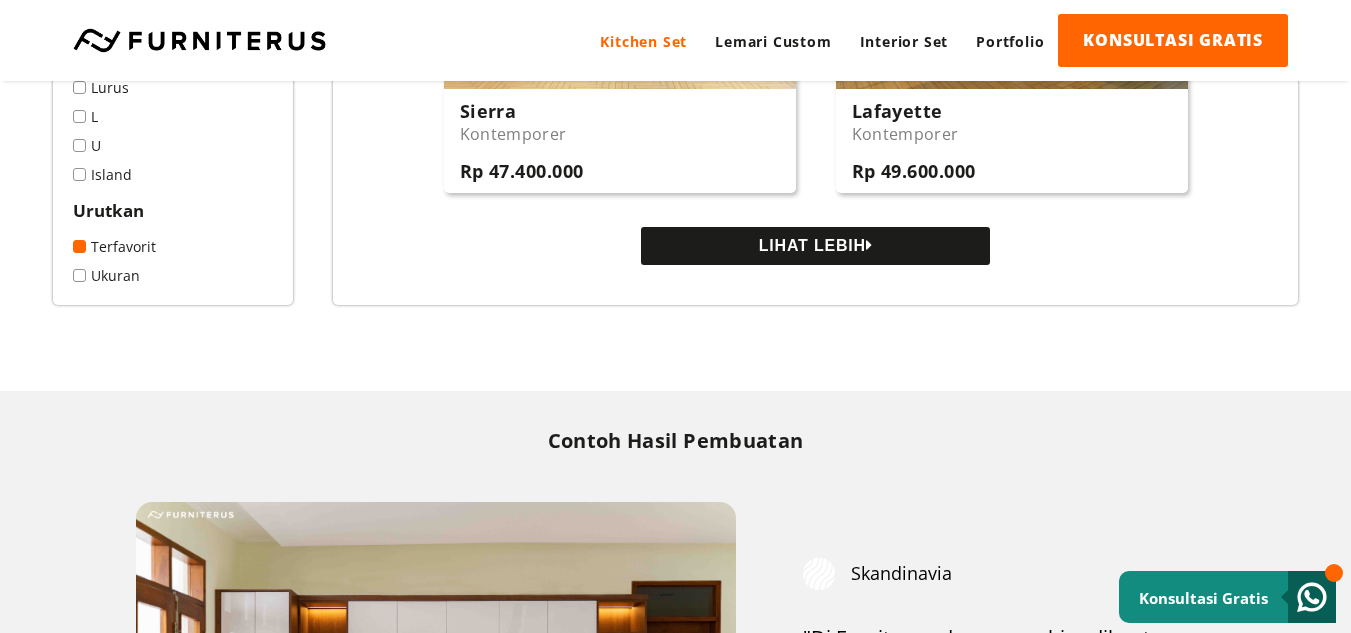 click on "LIHAT LEBIH" at bounding box center [815, 246] 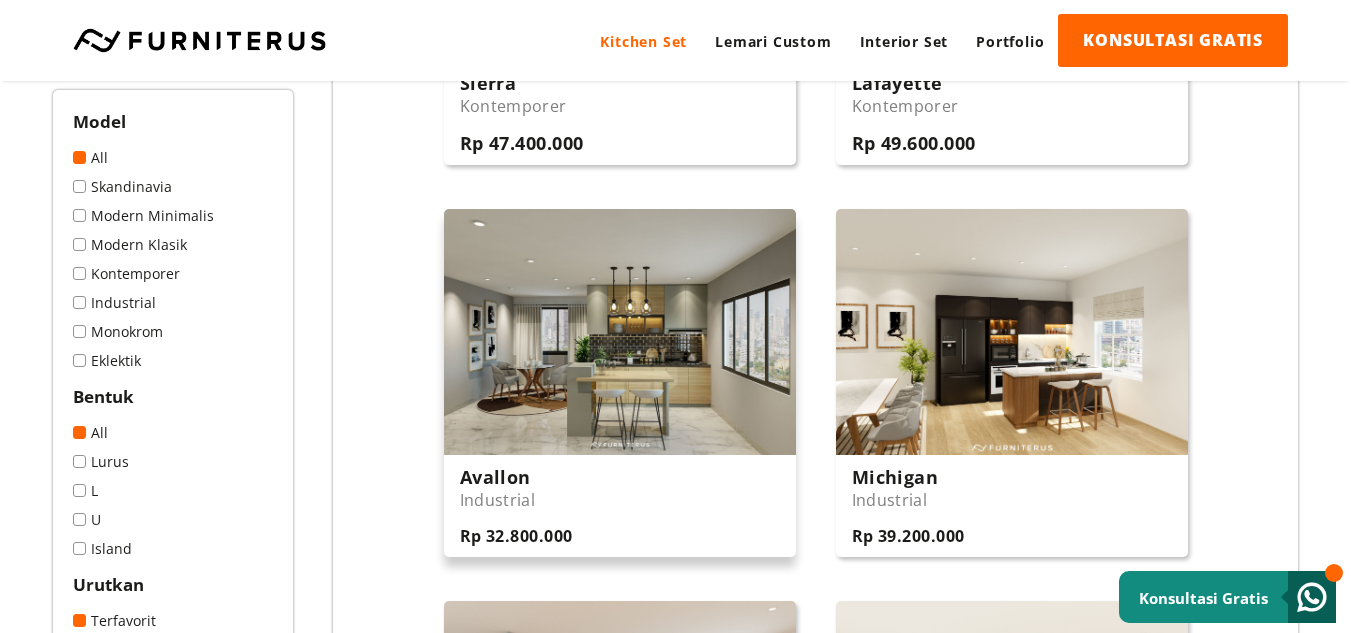 scroll, scrollTop: 2200, scrollLeft: 0, axis: vertical 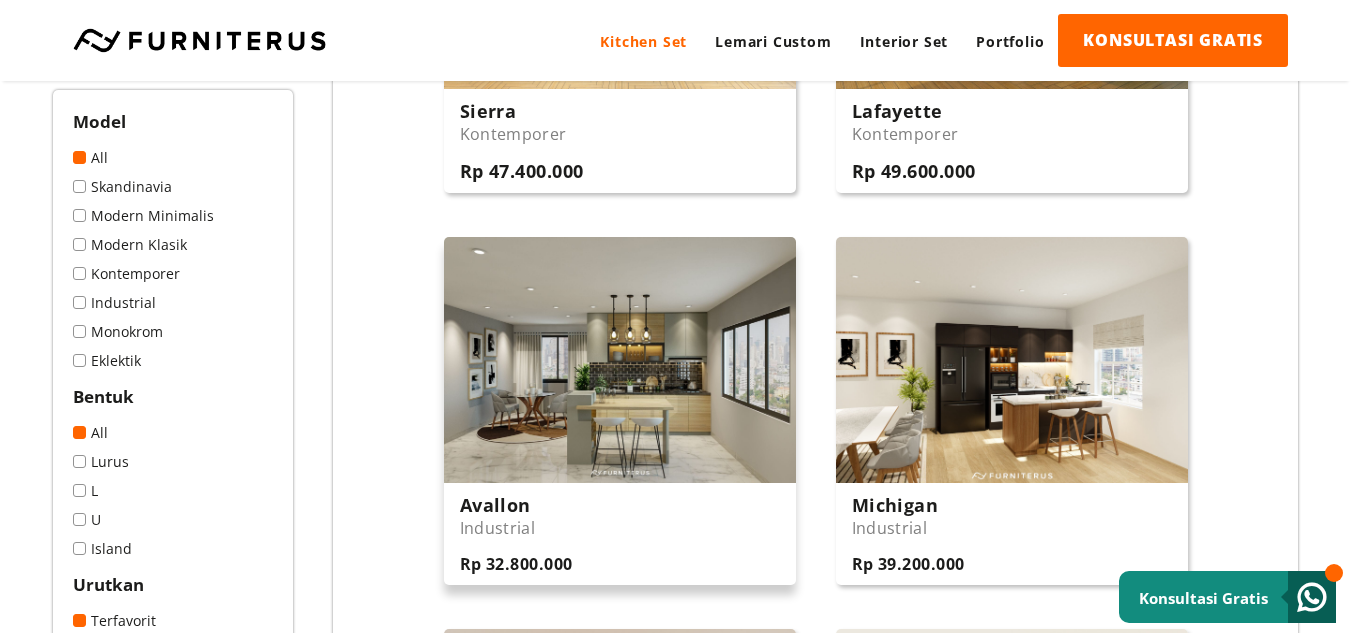 click at bounding box center [620, 360] 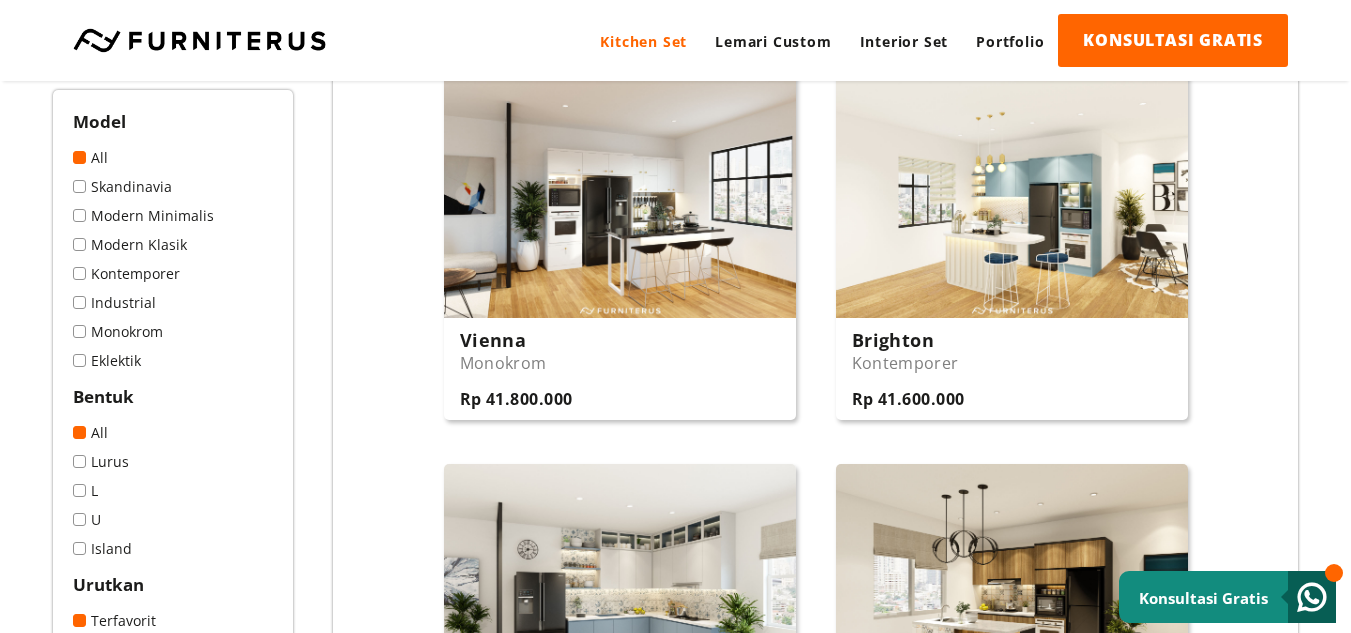 scroll, scrollTop: 2800, scrollLeft: 0, axis: vertical 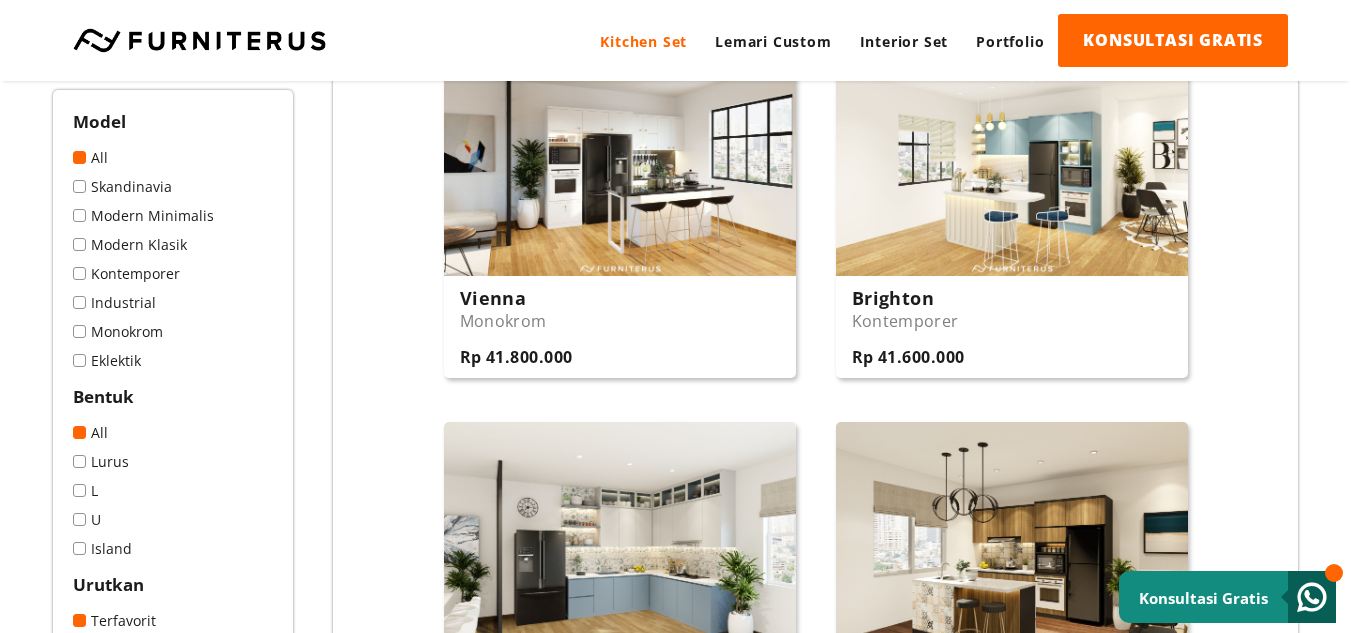 click at bounding box center [79, 490] 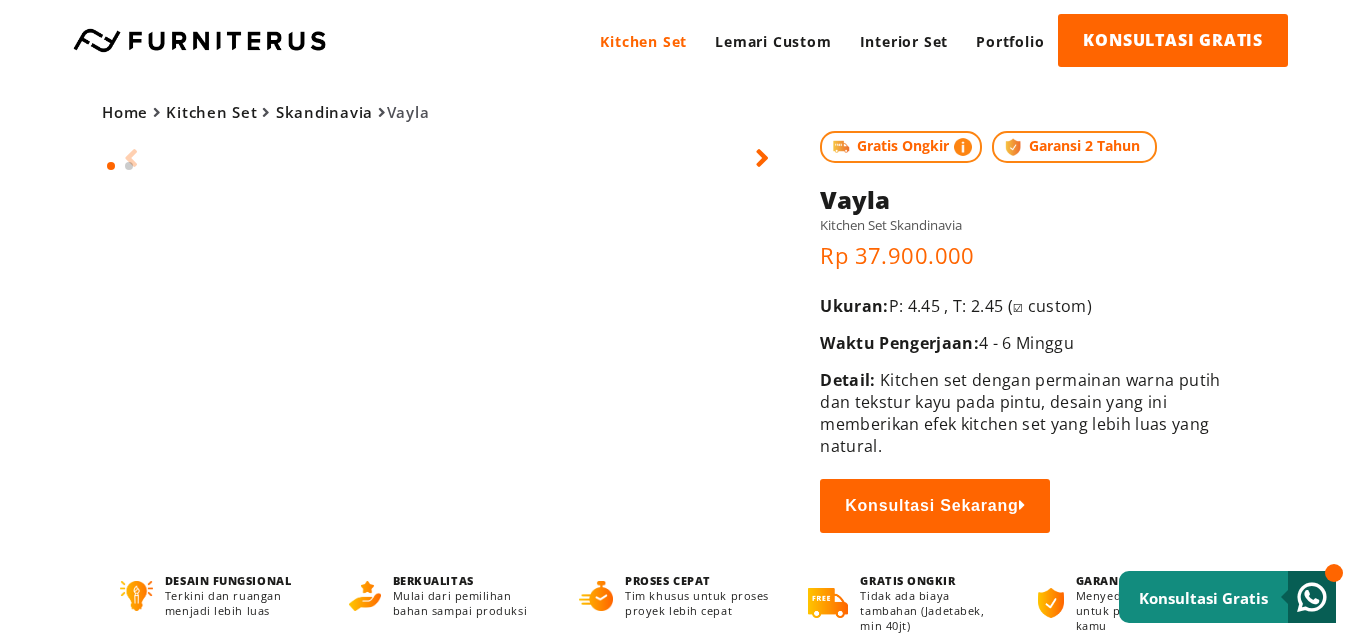 scroll, scrollTop: 0, scrollLeft: 0, axis: both 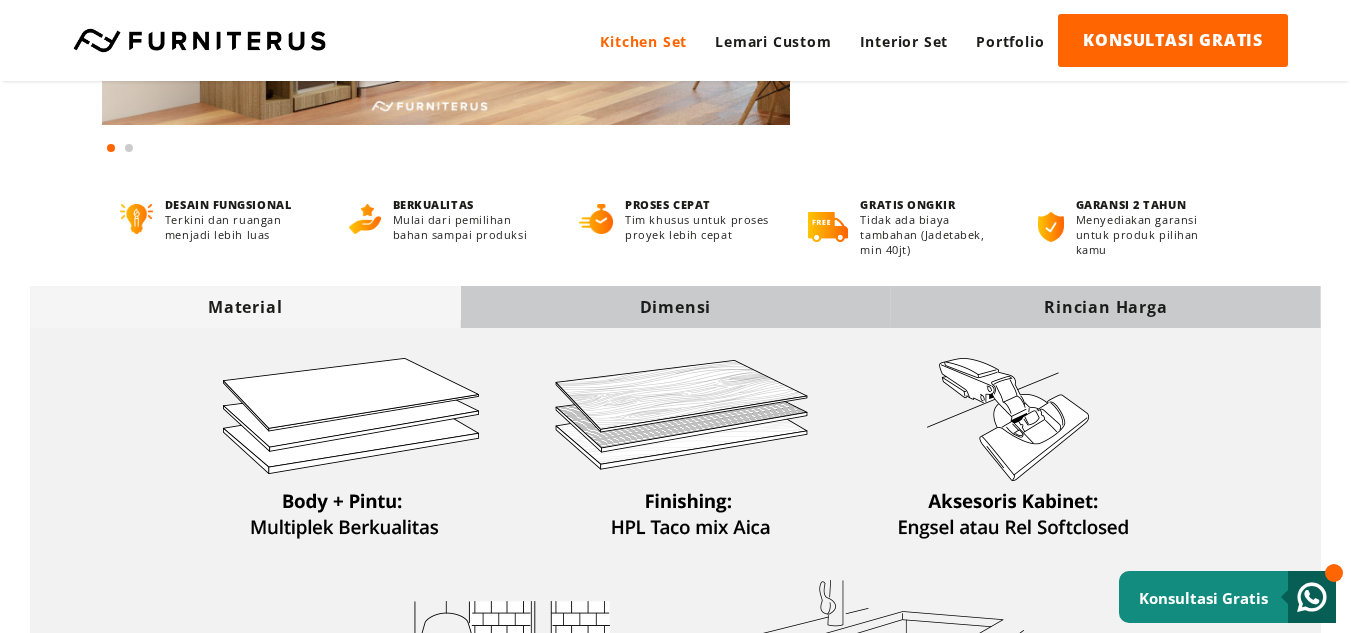click on "Dimensi" at bounding box center (245, 307) 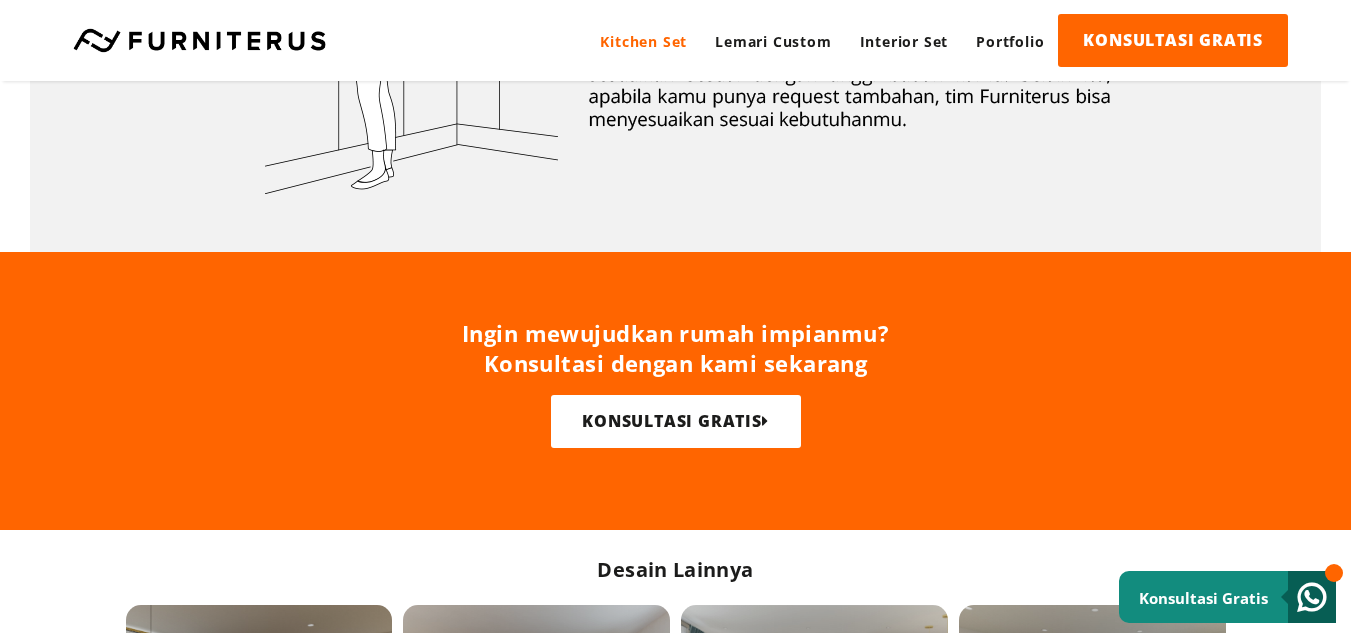 scroll, scrollTop: 600, scrollLeft: 0, axis: vertical 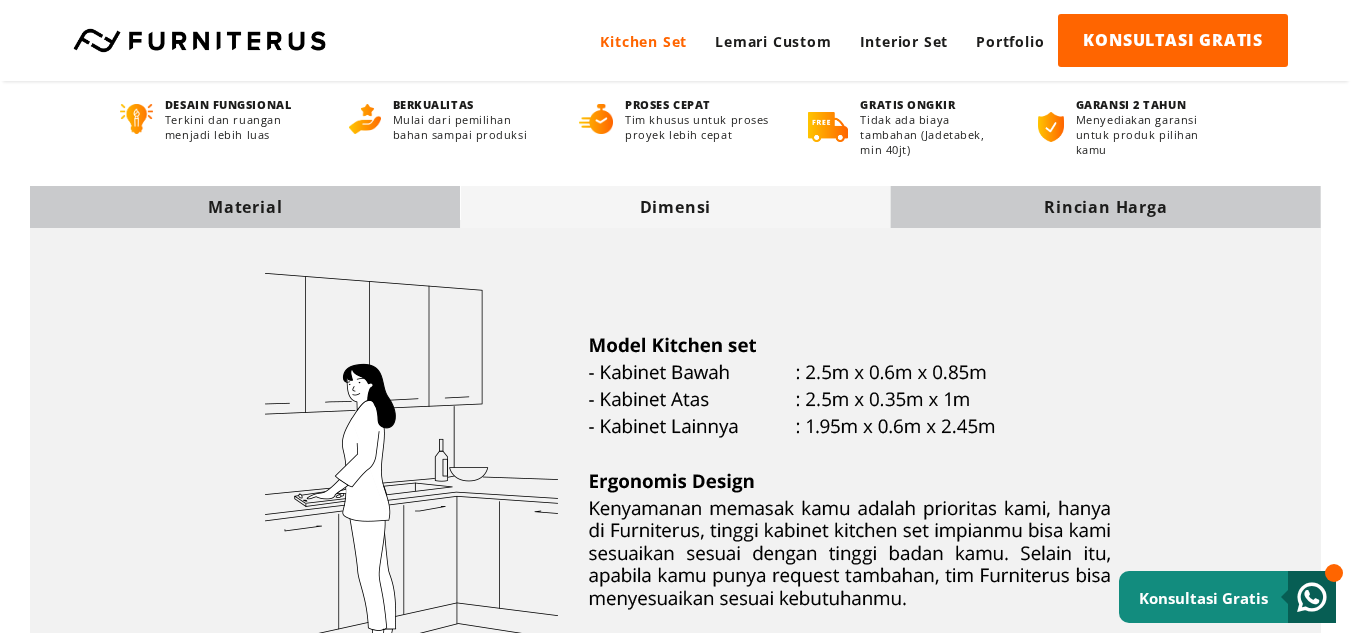 click on "Rincian Harga" at bounding box center [245, 207] 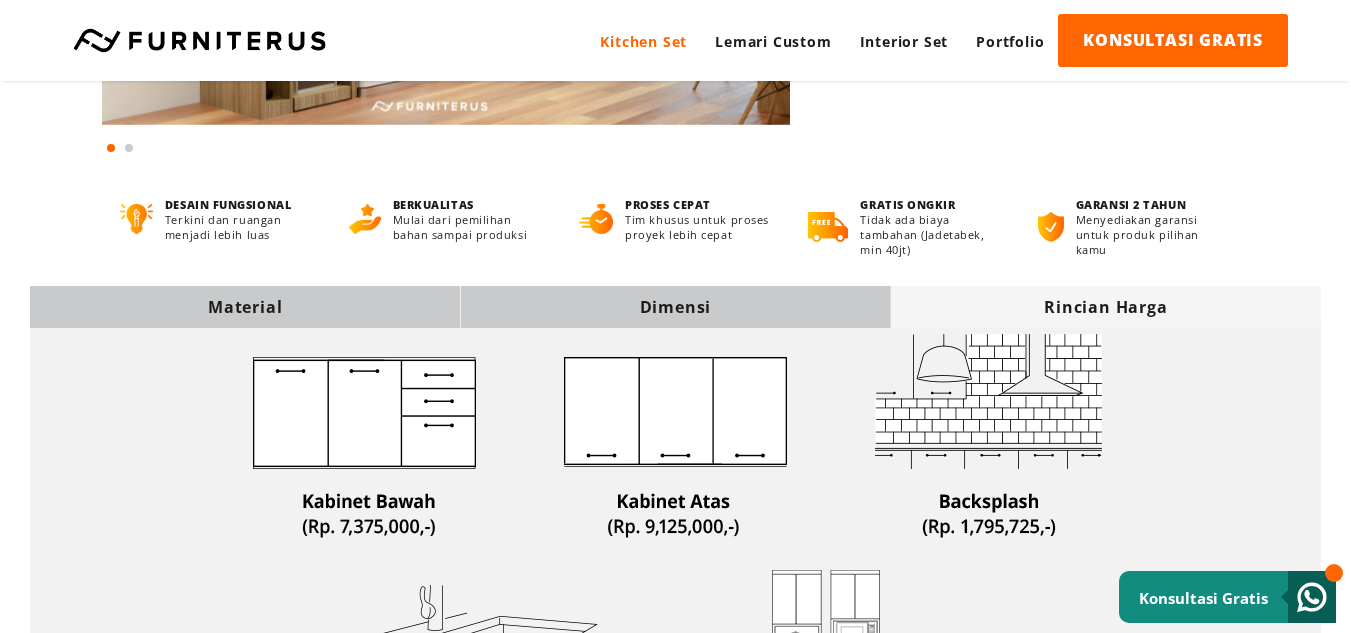 scroll, scrollTop: 700, scrollLeft: 0, axis: vertical 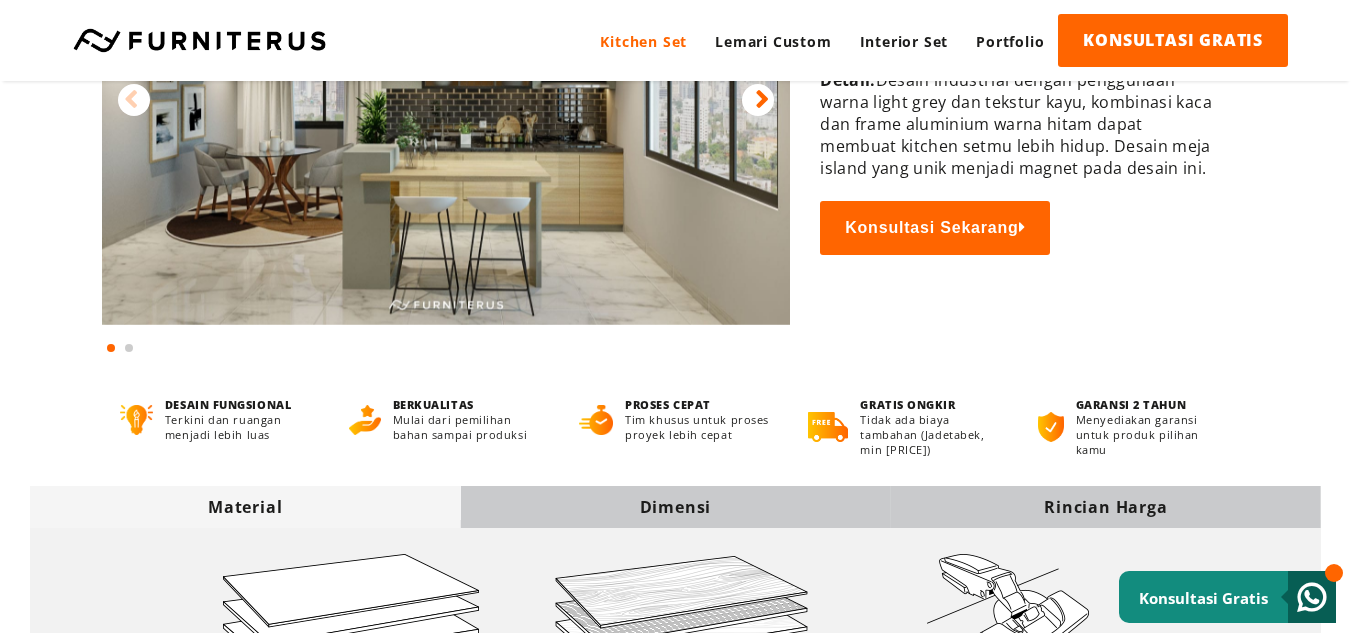 click on "Rincian Harga" at bounding box center [245, 507] 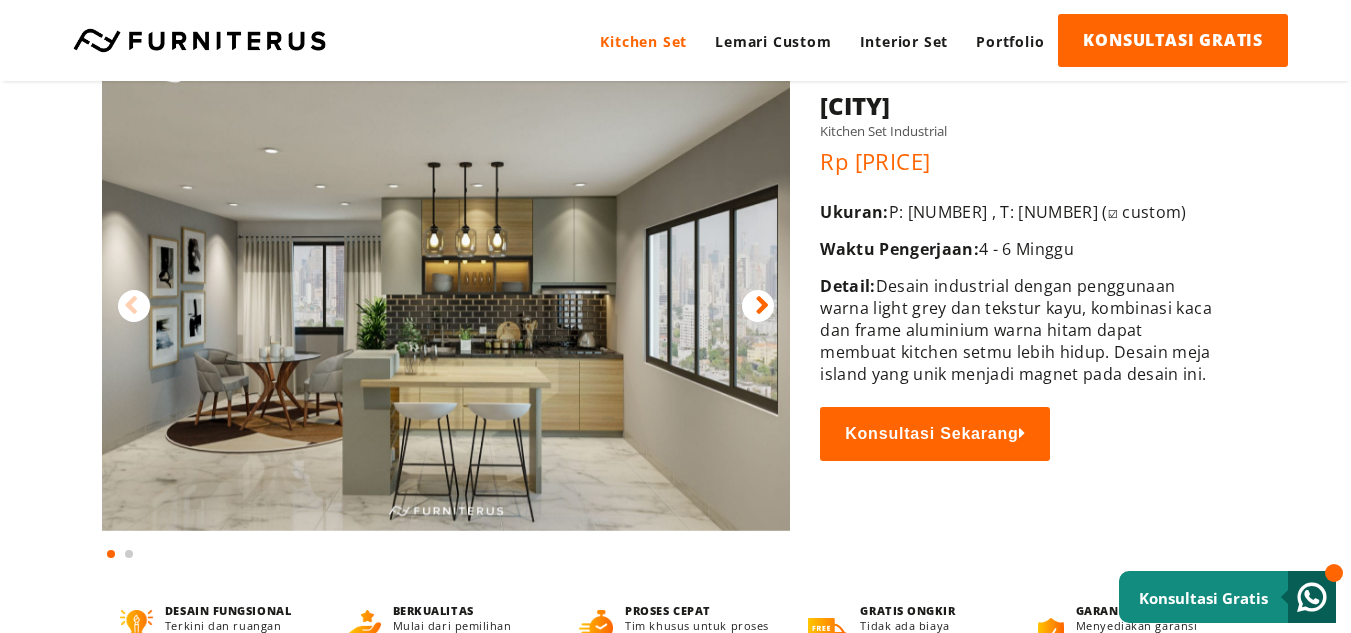 scroll, scrollTop: 0, scrollLeft: 0, axis: both 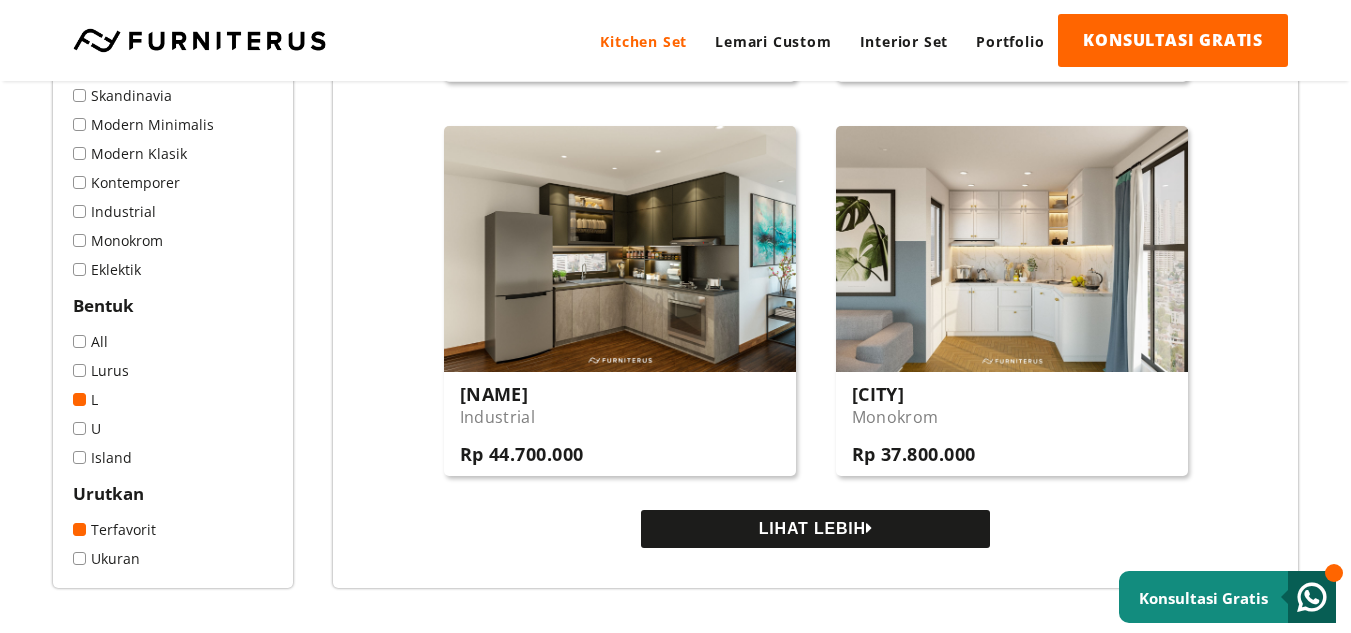 click on "LIHAT LEBIH" at bounding box center (815, 529) 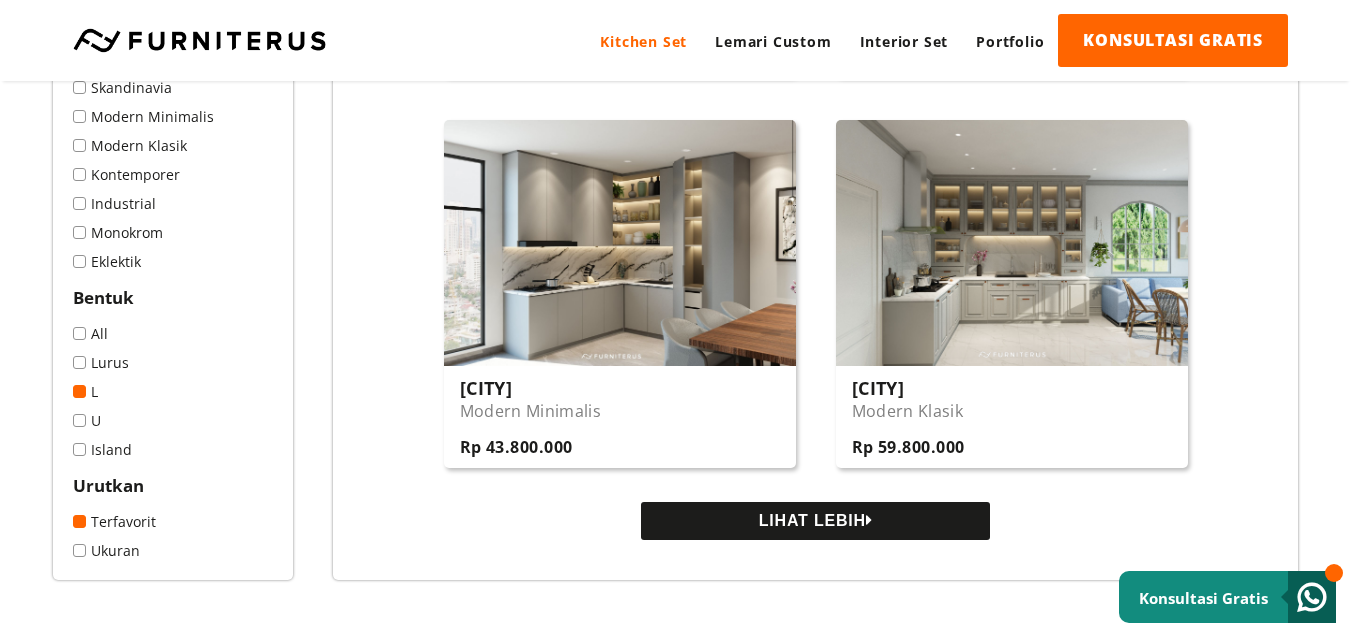 scroll, scrollTop: 3900, scrollLeft: 0, axis: vertical 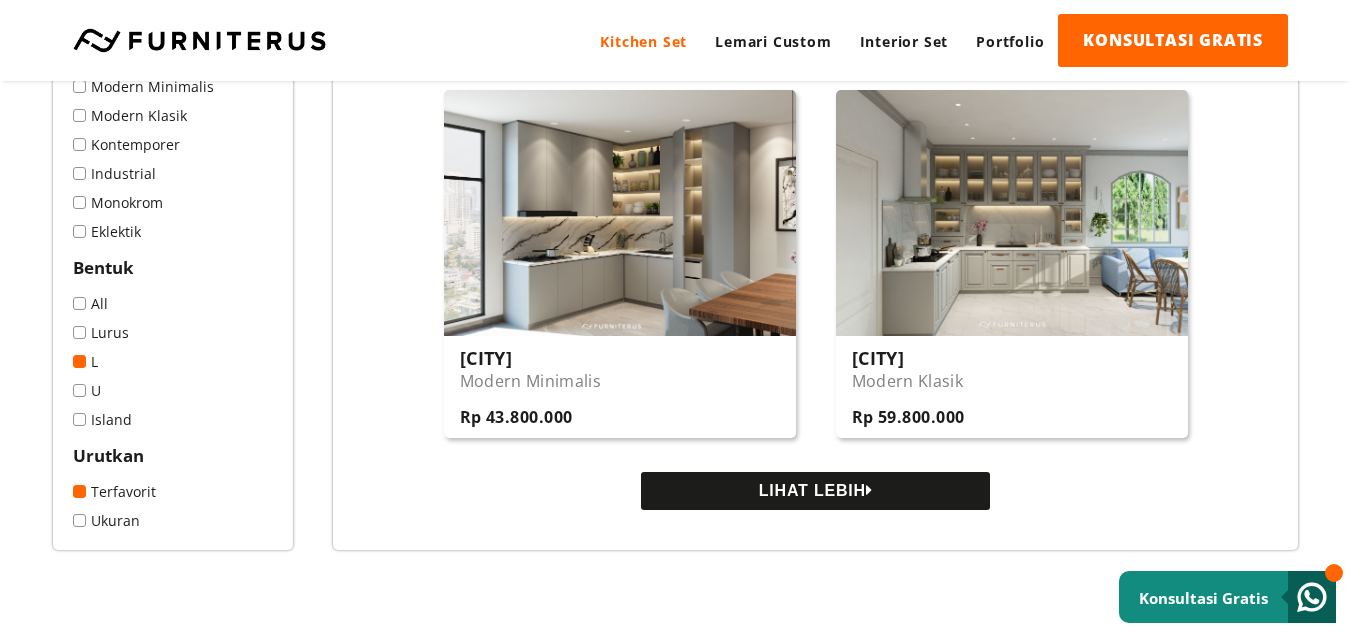 click on "LIHAT LEBIH" at bounding box center [815, 491] 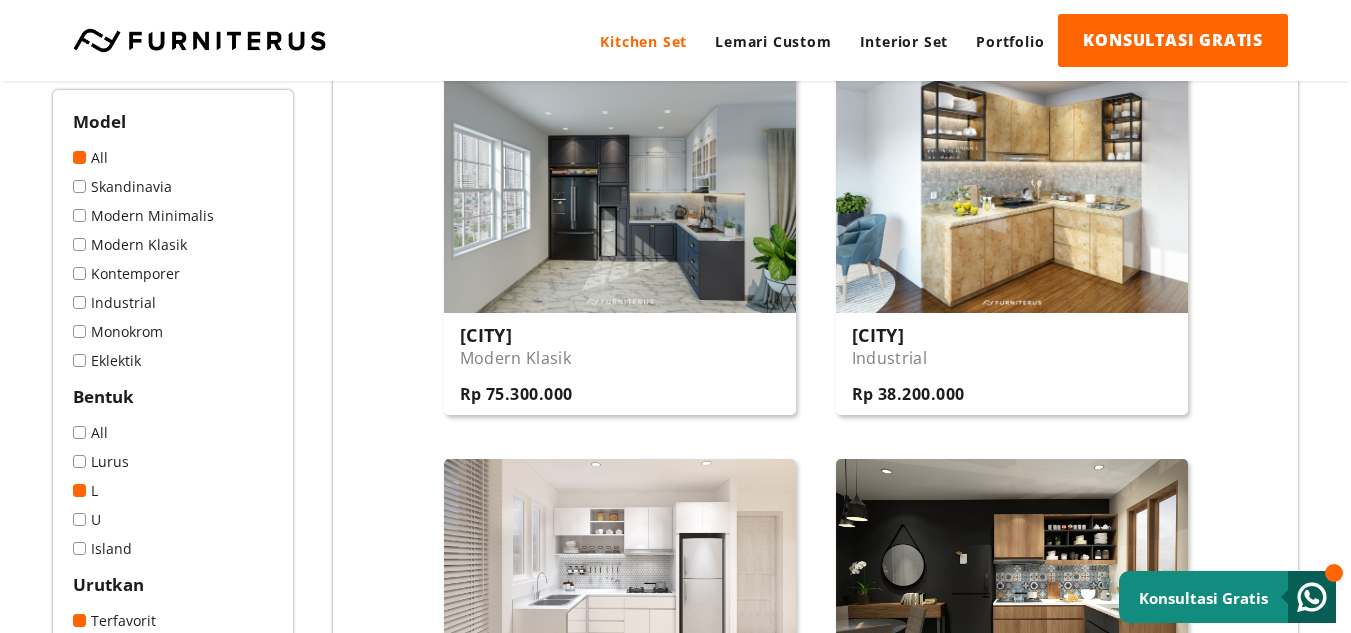 scroll, scrollTop: 5500, scrollLeft: 0, axis: vertical 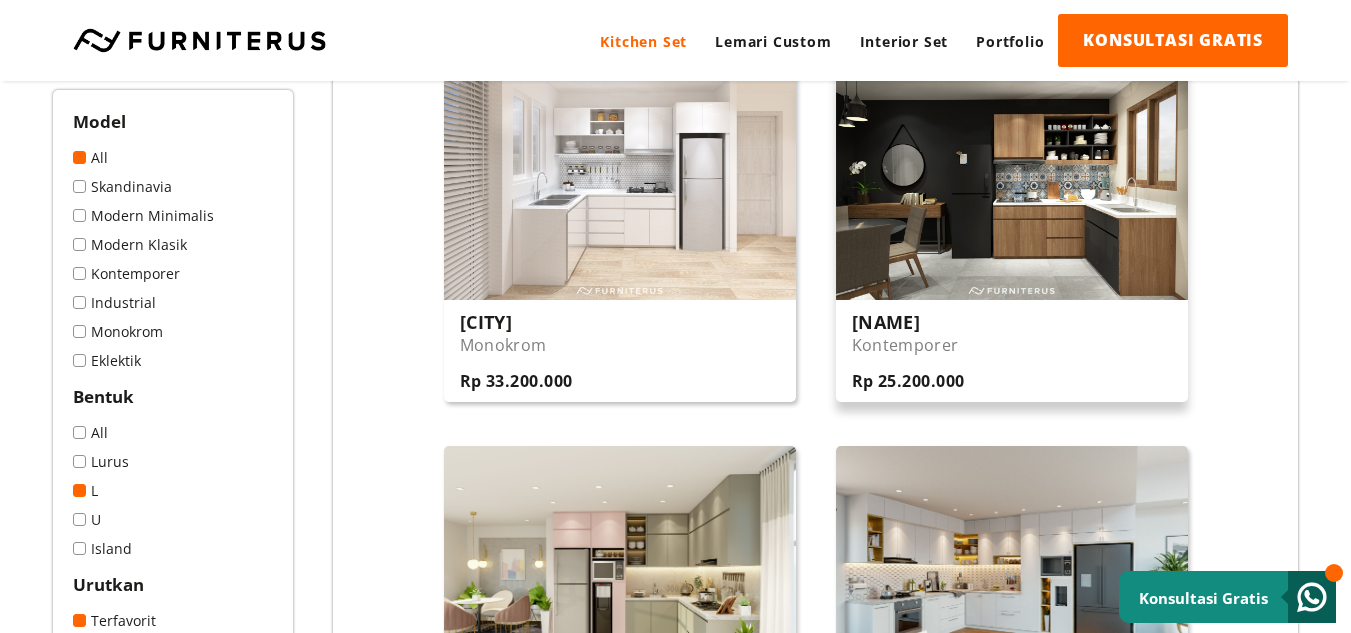 click on "Laweyan Kontemporer Rp 25.200.000" at bounding box center [1012, 351] 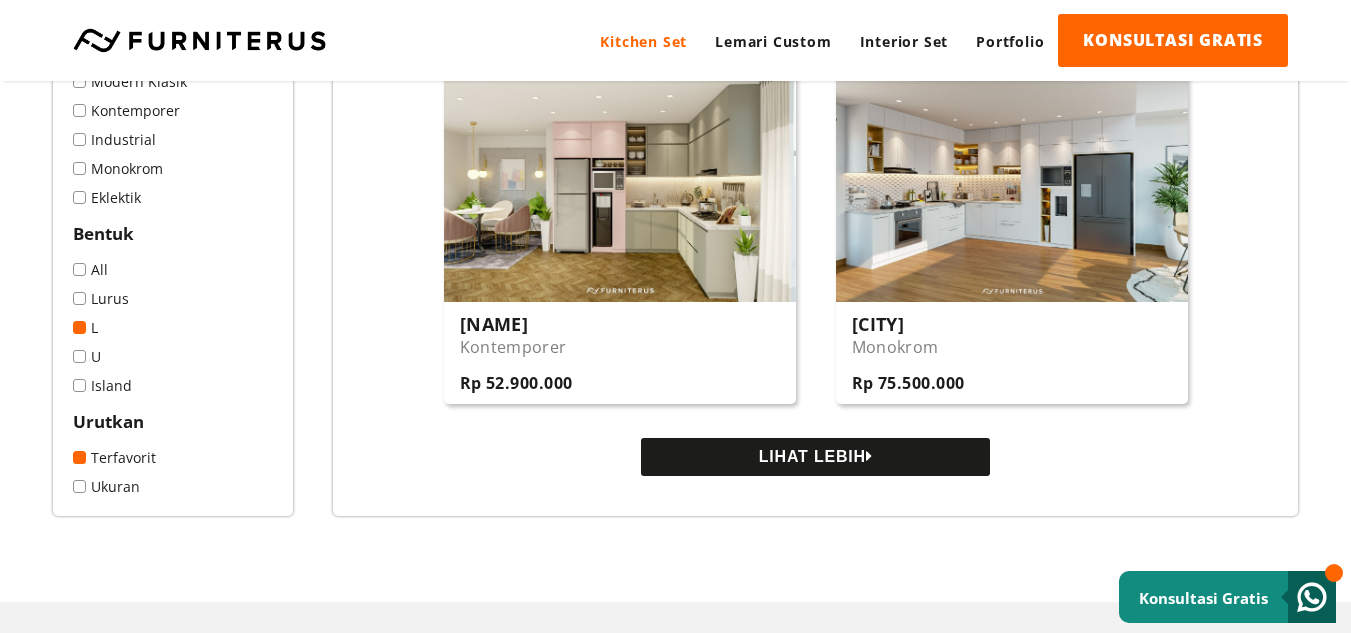 scroll, scrollTop: 6100, scrollLeft: 0, axis: vertical 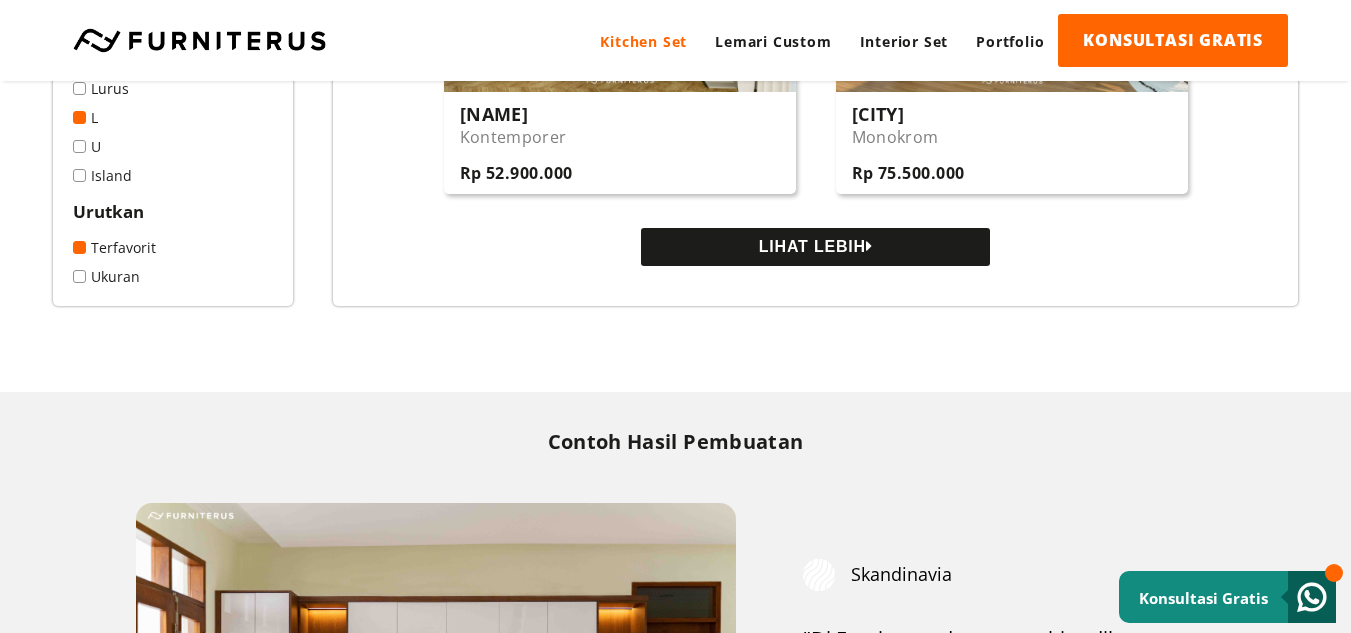 click on "LIHAT LEBIH" at bounding box center (815, 247) 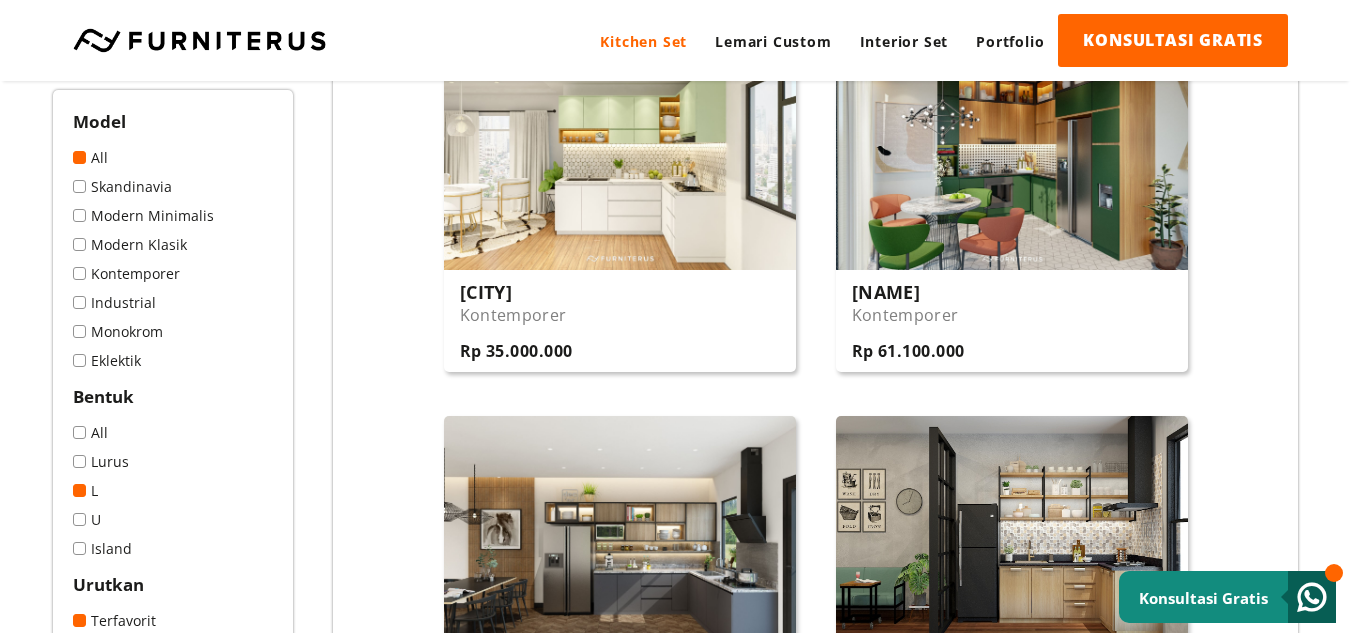 scroll, scrollTop: 6300, scrollLeft: 0, axis: vertical 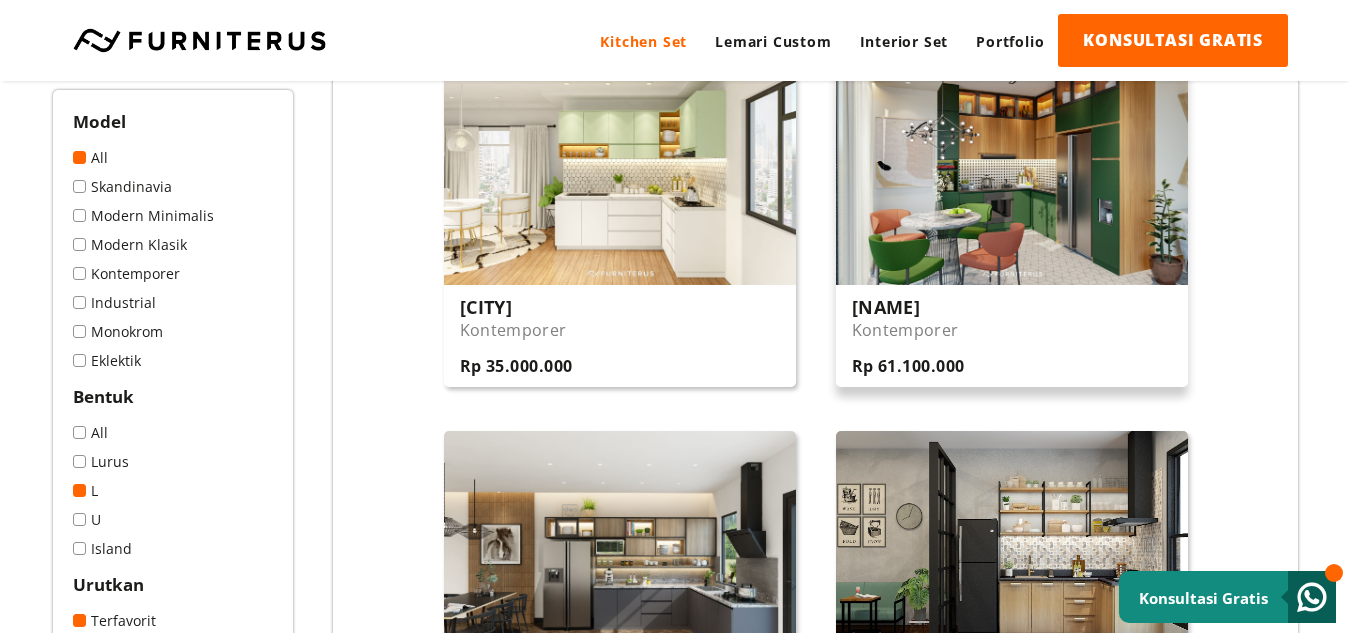 click at bounding box center [1012, 161] 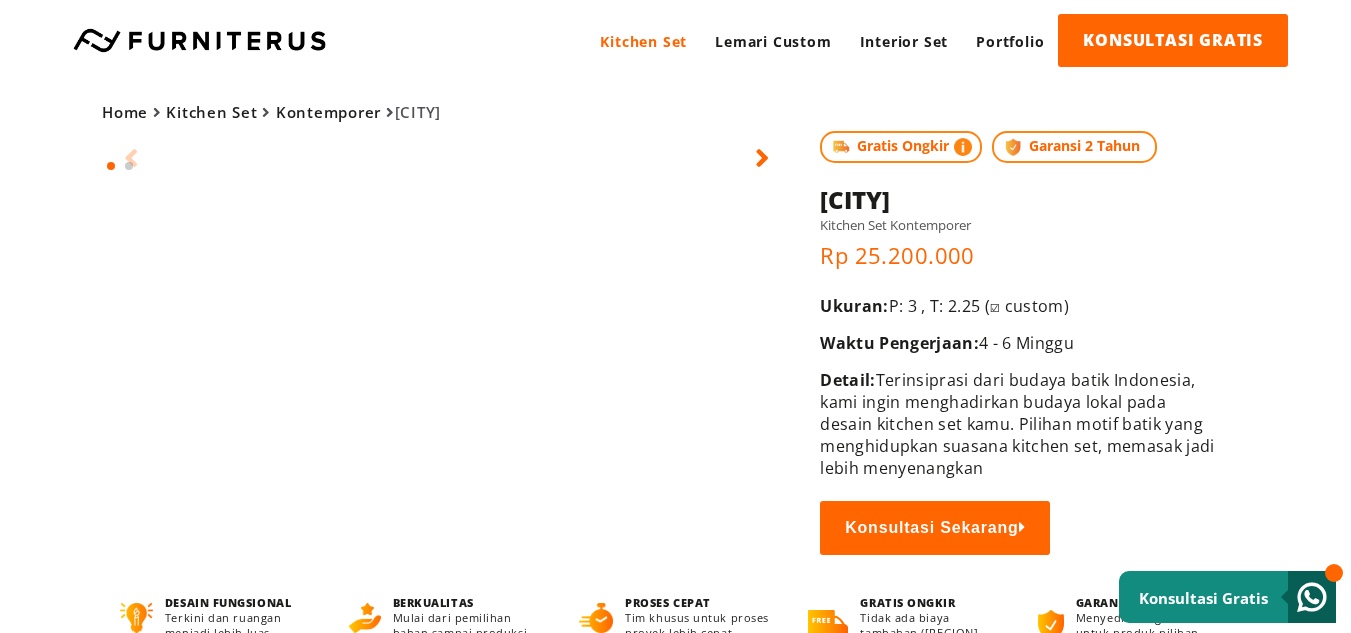scroll, scrollTop: 0, scrollLeft: 0, axis: both 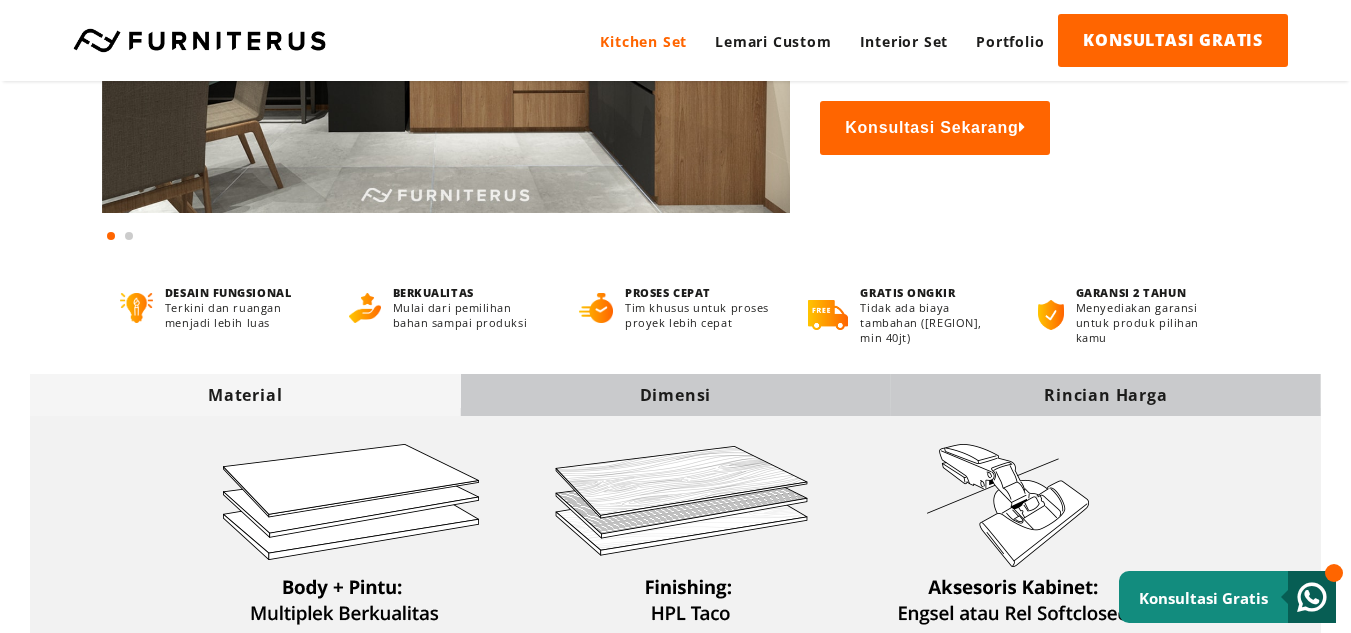 click on "Rincian Harga" at bounding box center [245, 395] 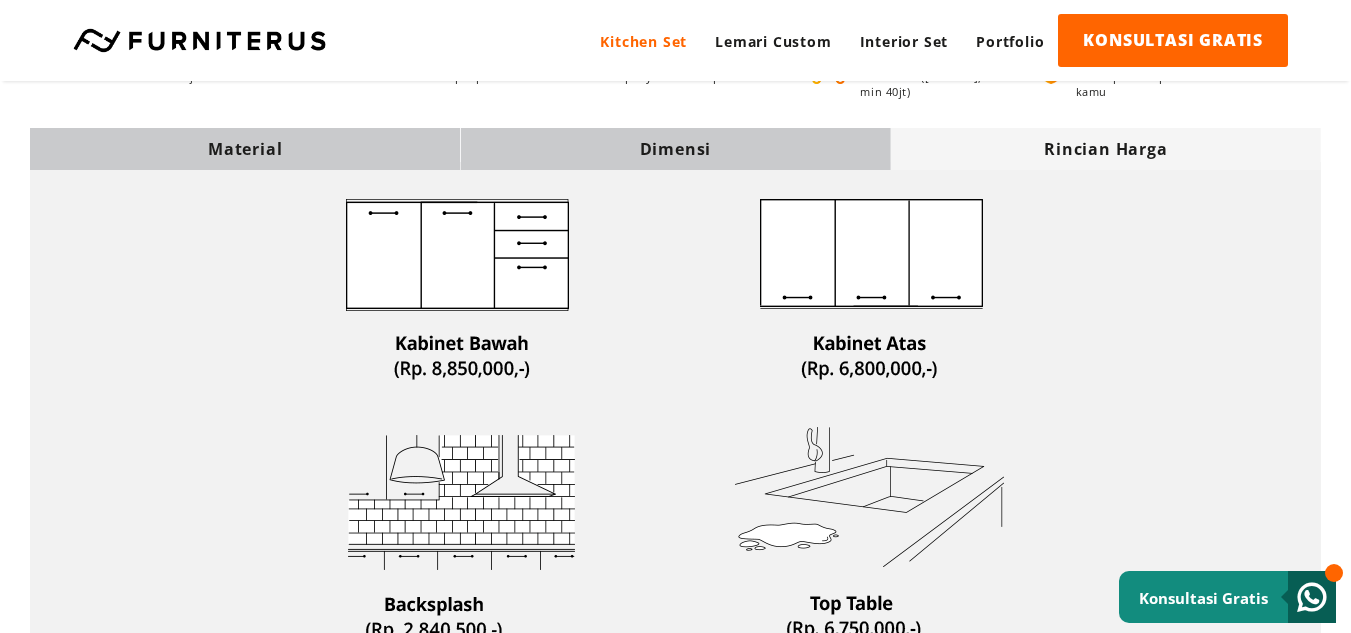 scroll, scrollTop: 300, scrollLeft: 0, axis: vertical 